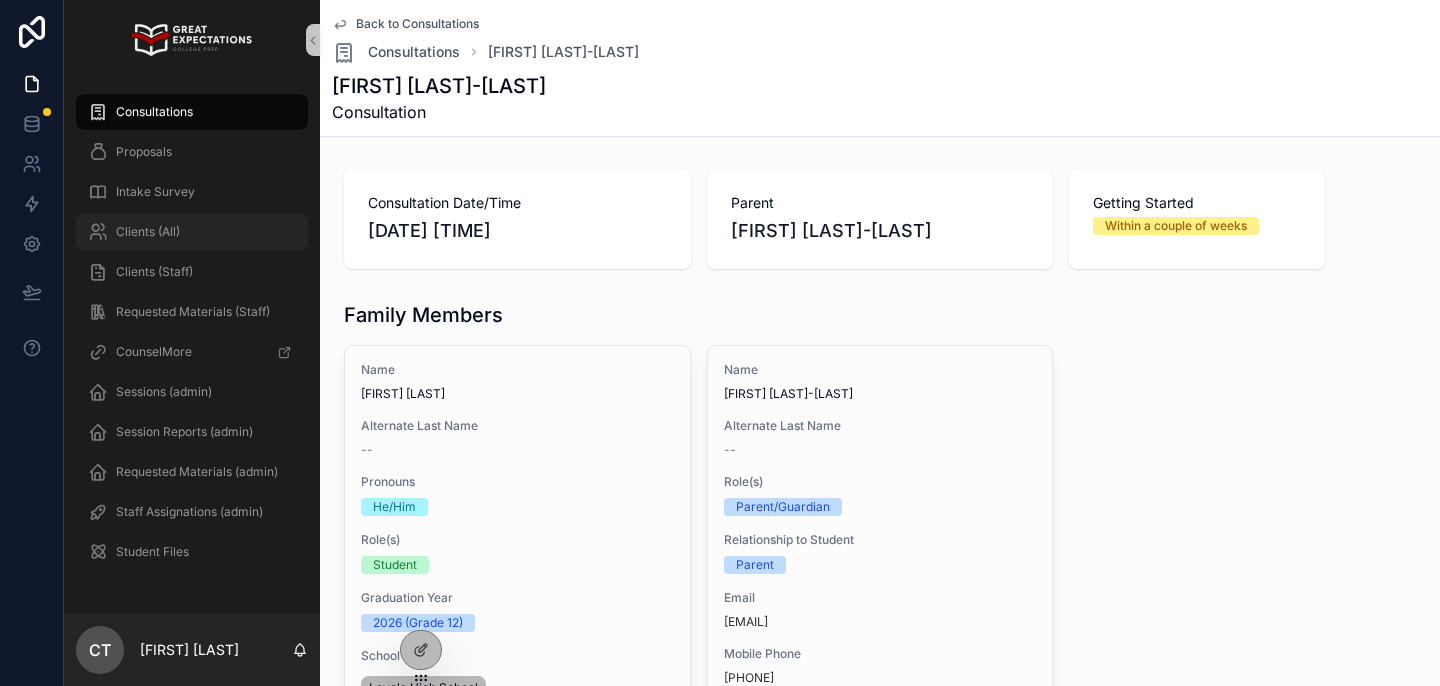scroll, scrollTop: 0, scrollLeft: 0, axis: both 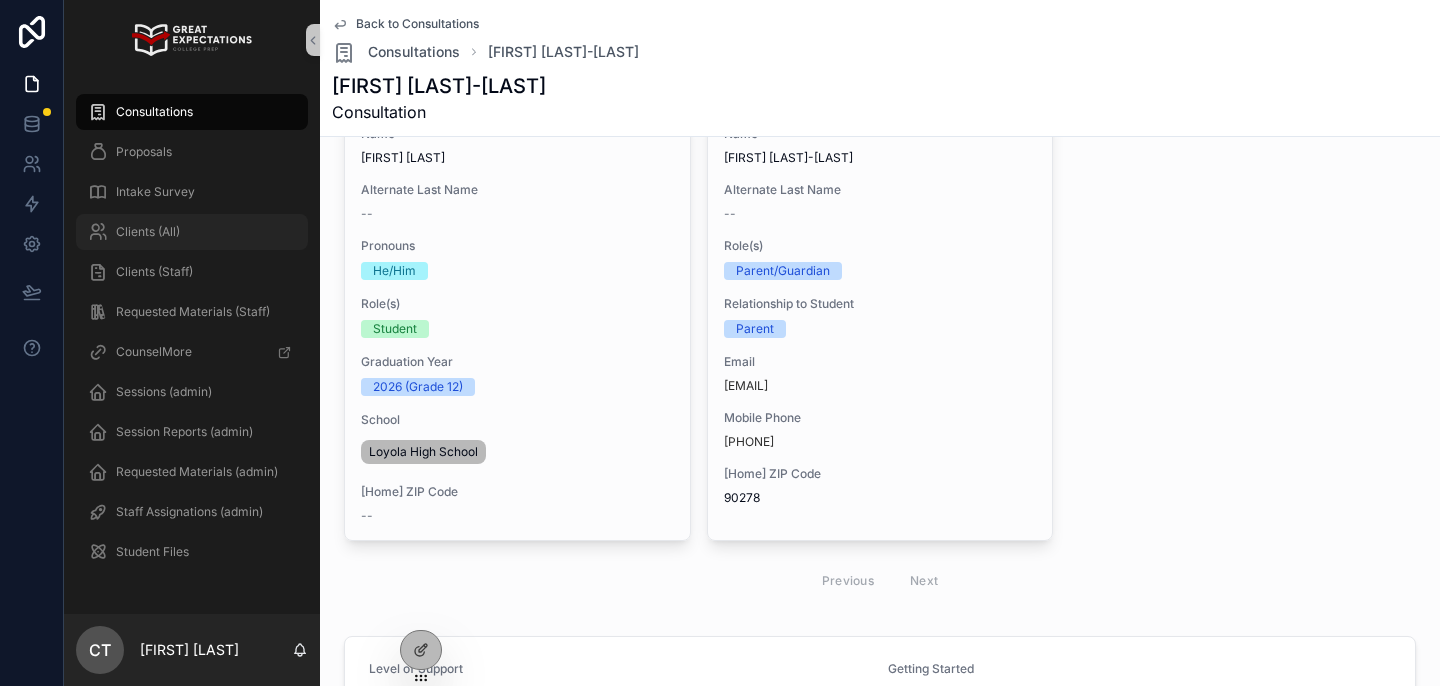 click on "Clients (All)" at bounding box center [192, 232] 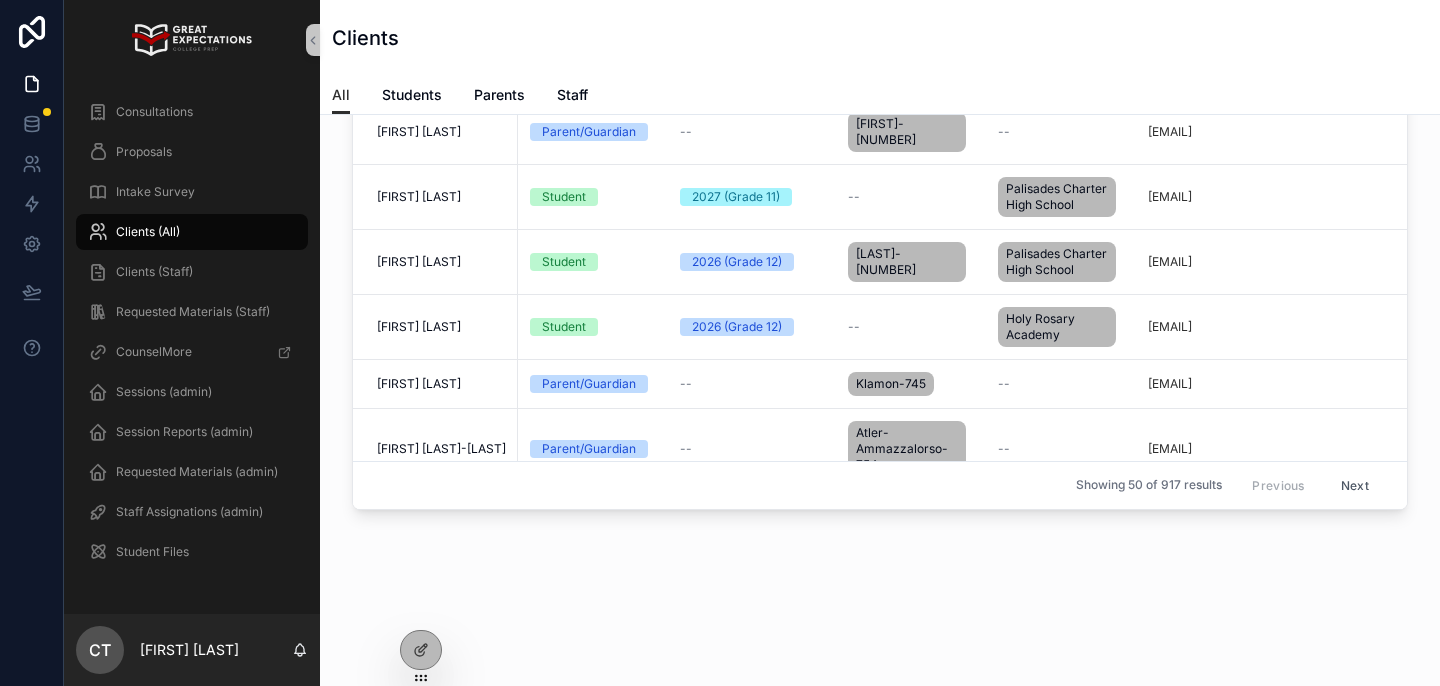 scroll, scrollTop: 0, scrollLeft: 0, axis: both 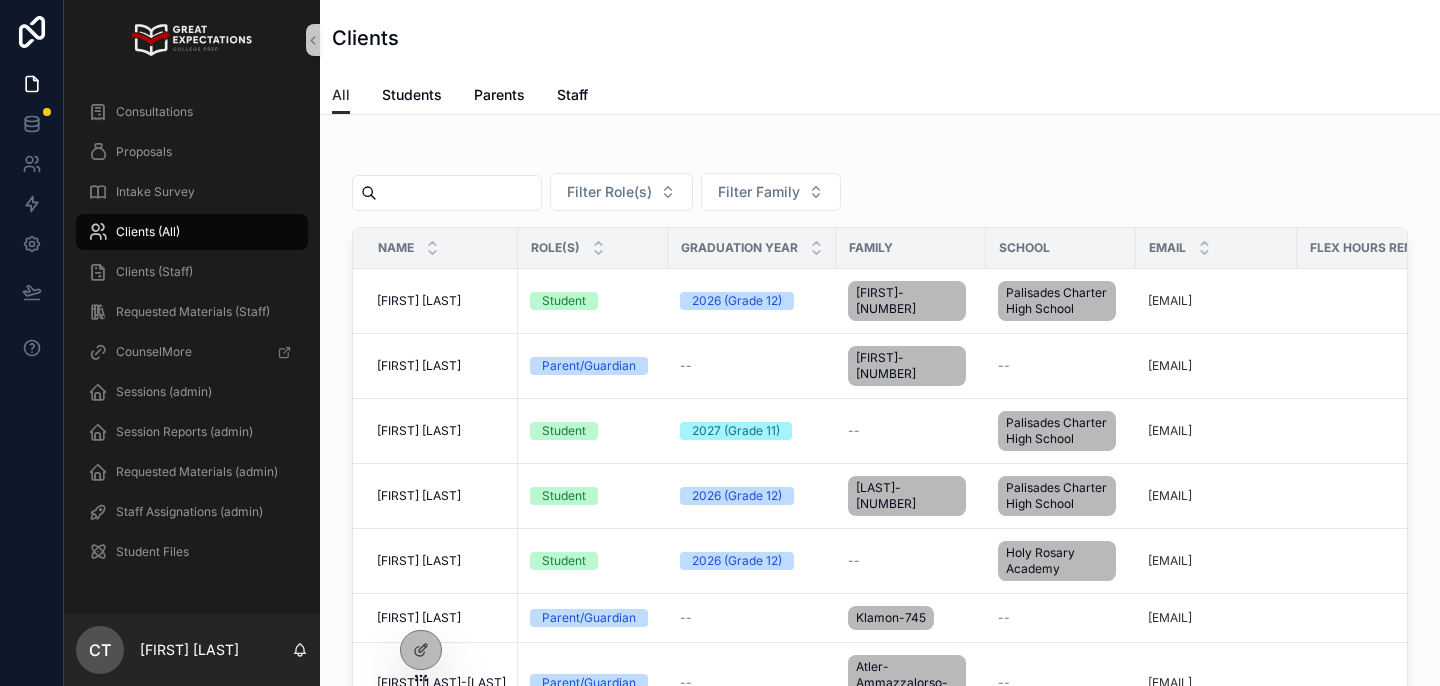 click at bounding box center (459, 193) 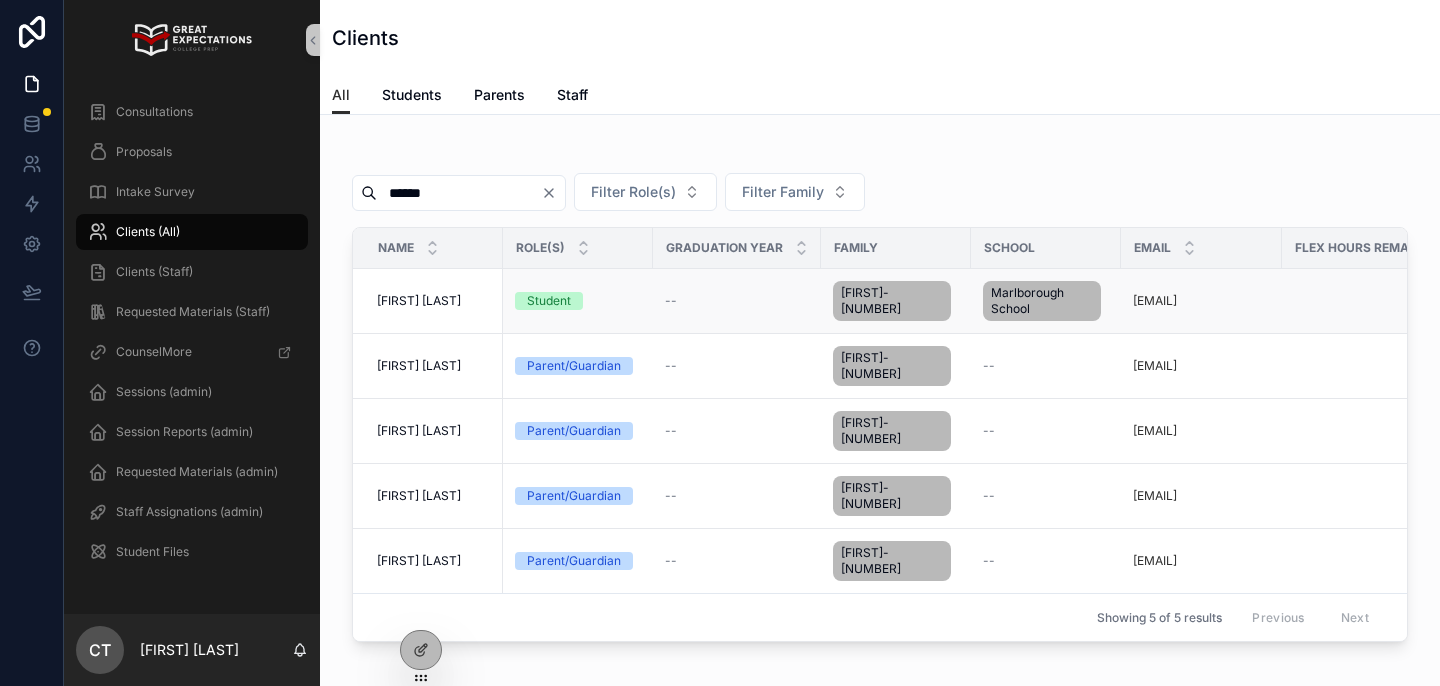 type on "******" 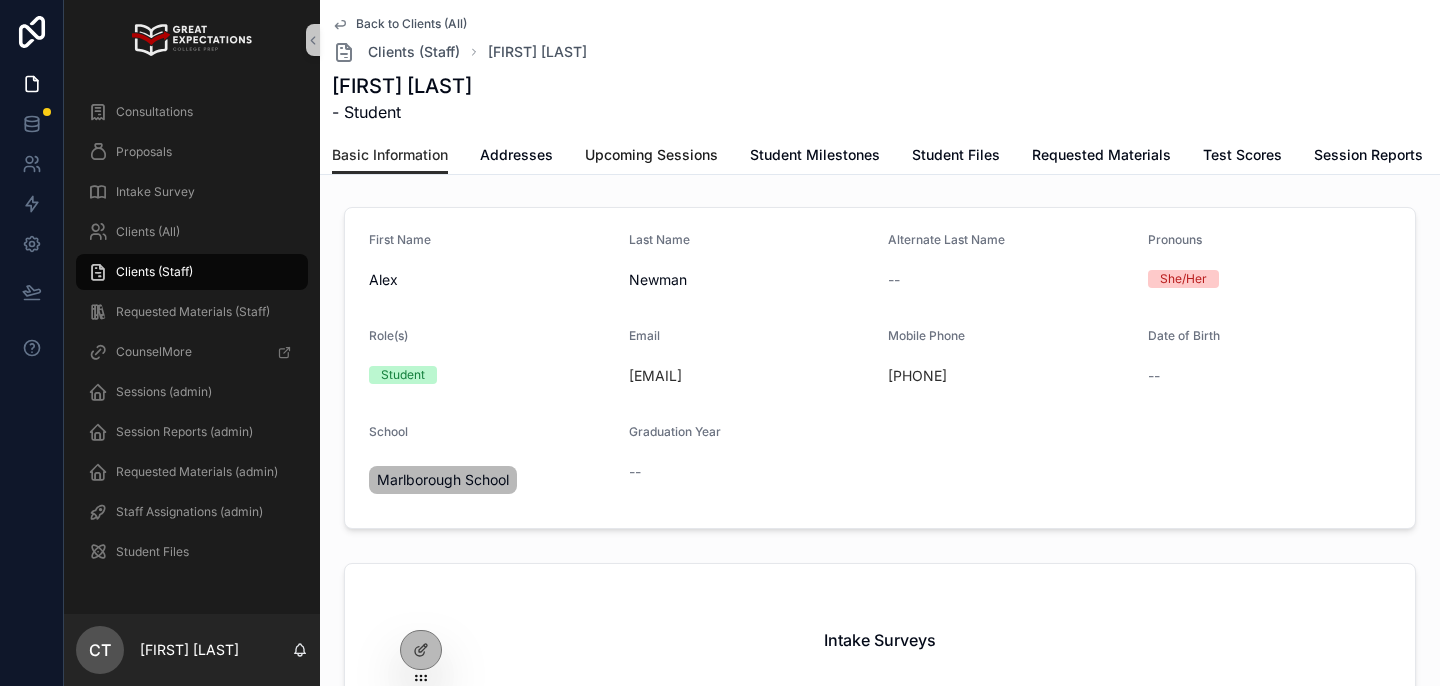 click on "Upcoming Sessions" at bounding box center (651, 155) 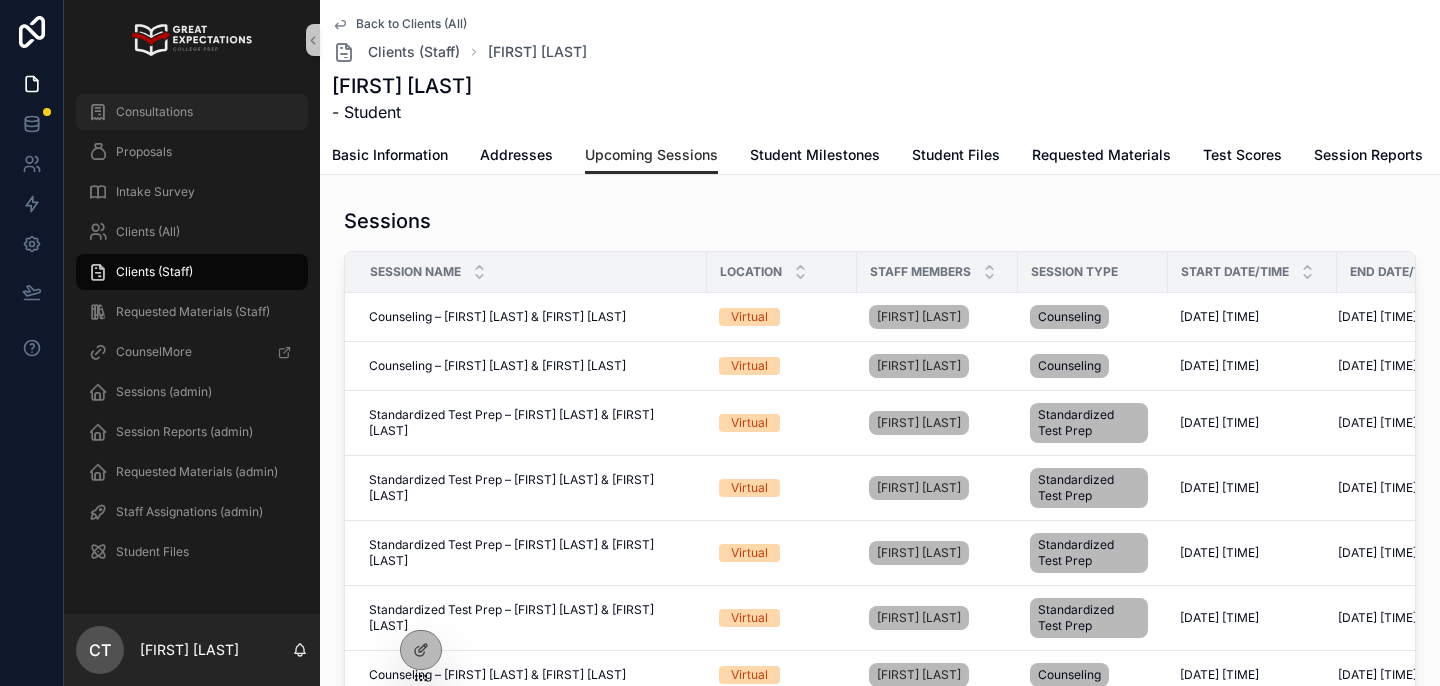 click on "Consultations" at bounding box center [154, 112] 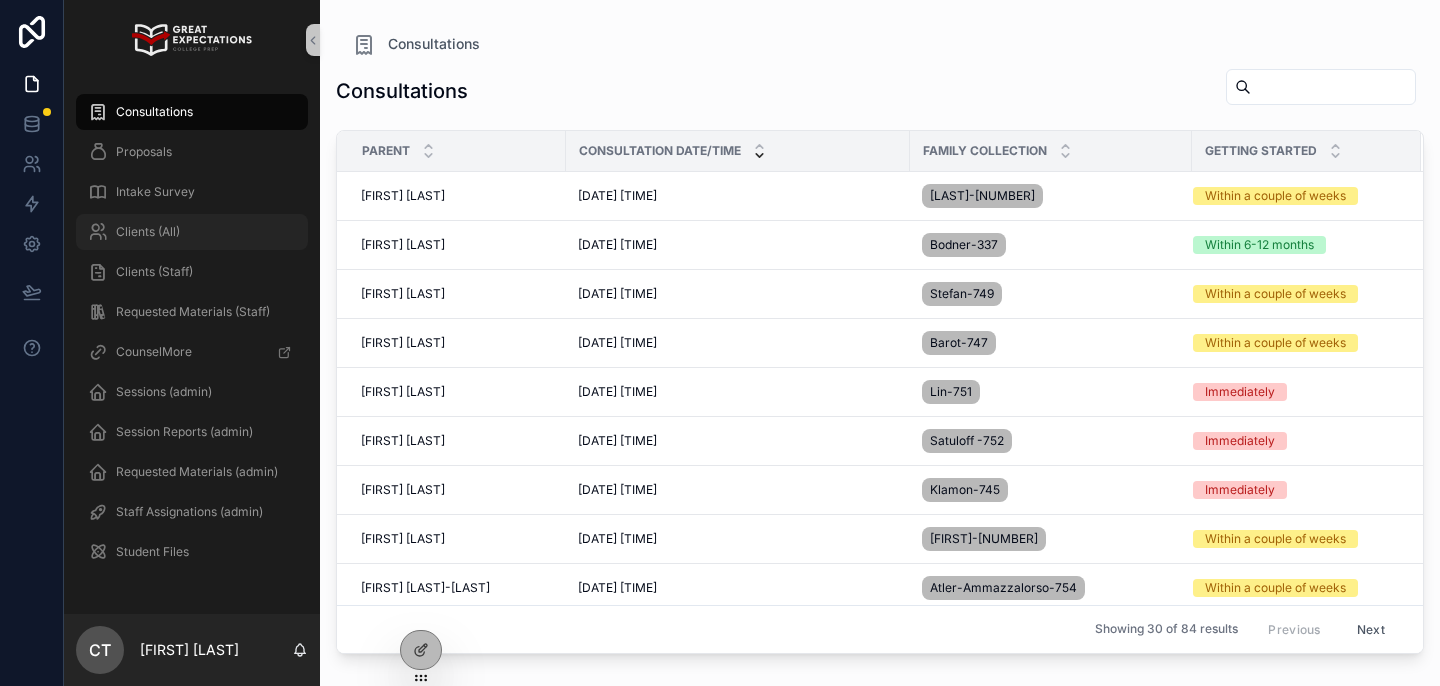 click on "Clients (All)" at bounding box center (192, 232) 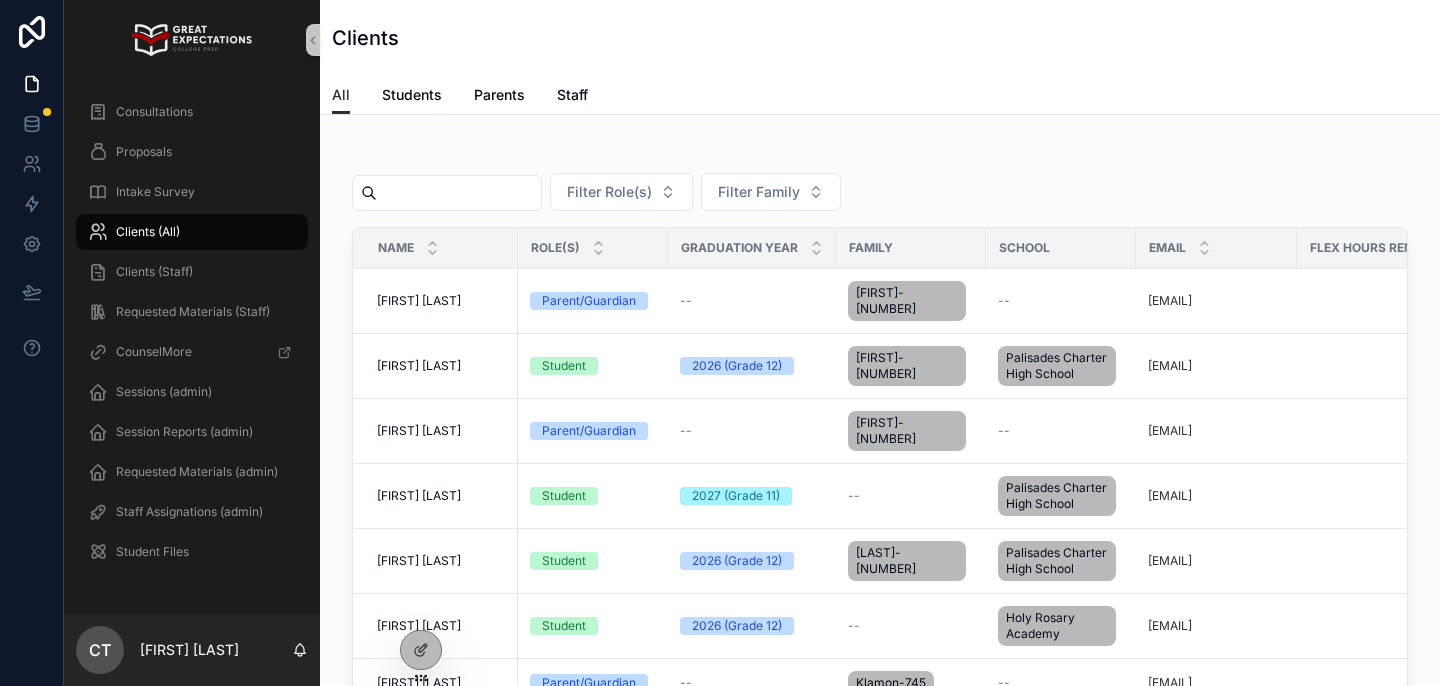 click at bounding box center [459, 193] 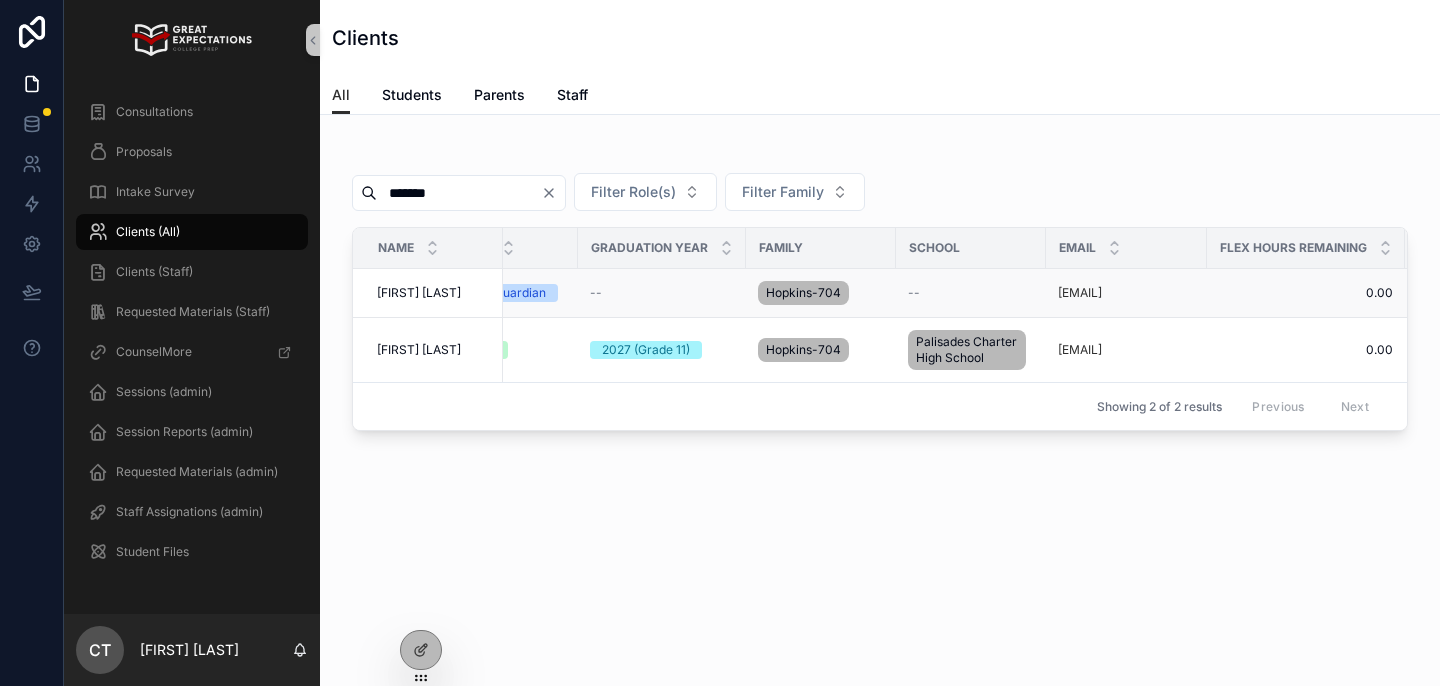 scroll, scrollTop: 0, scrollLeft: 0, axis: both 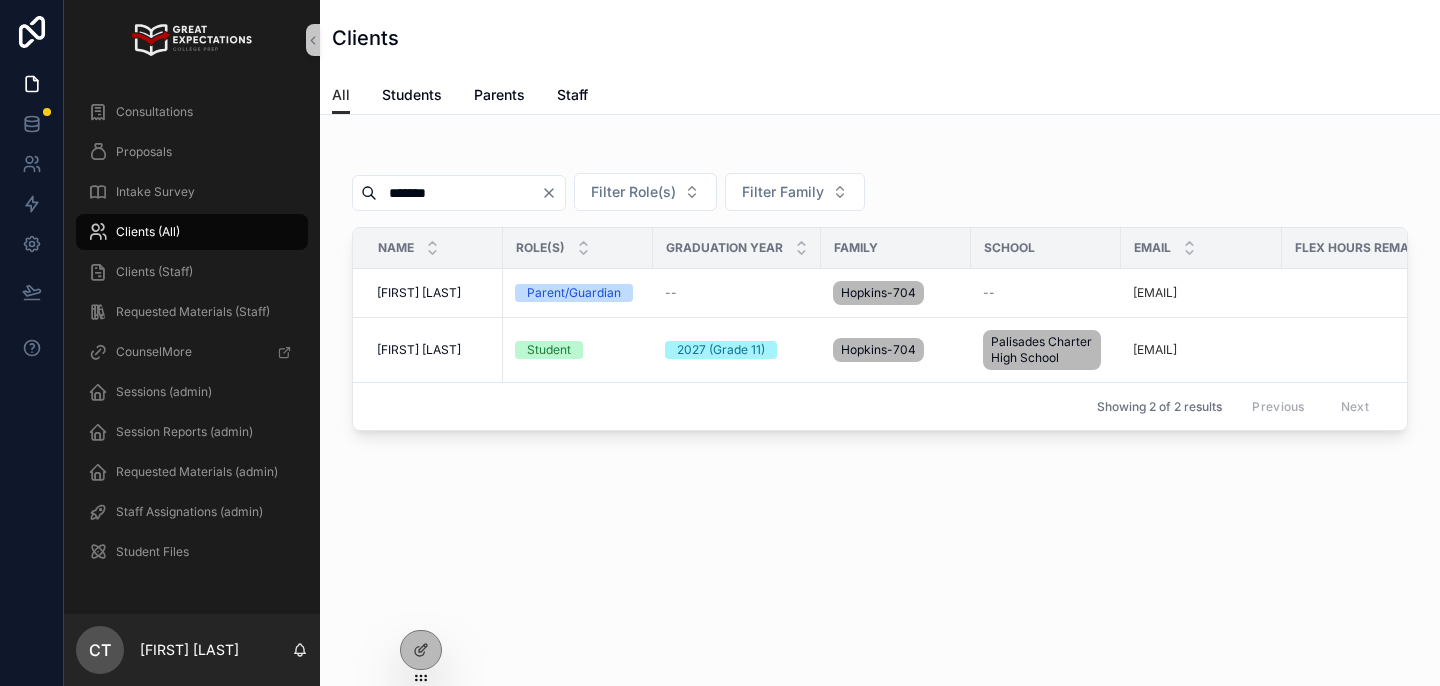 type on "*******" 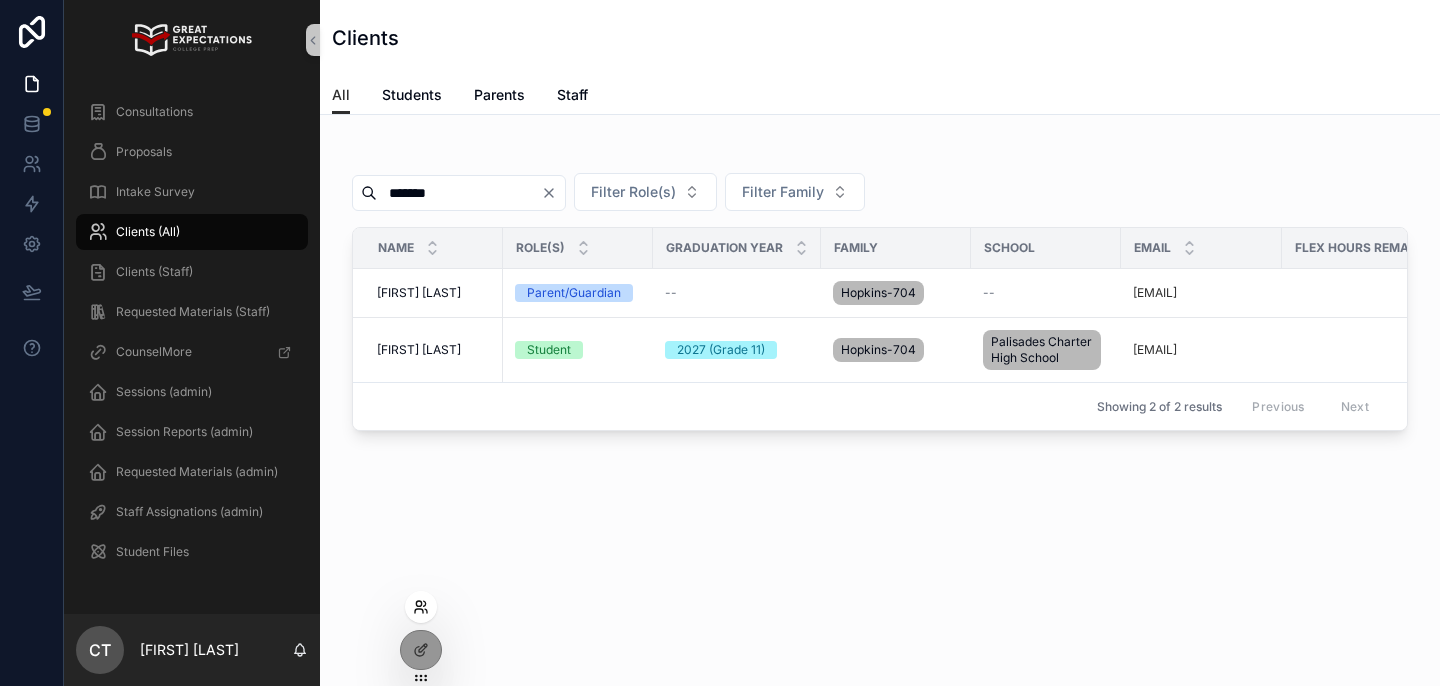 click 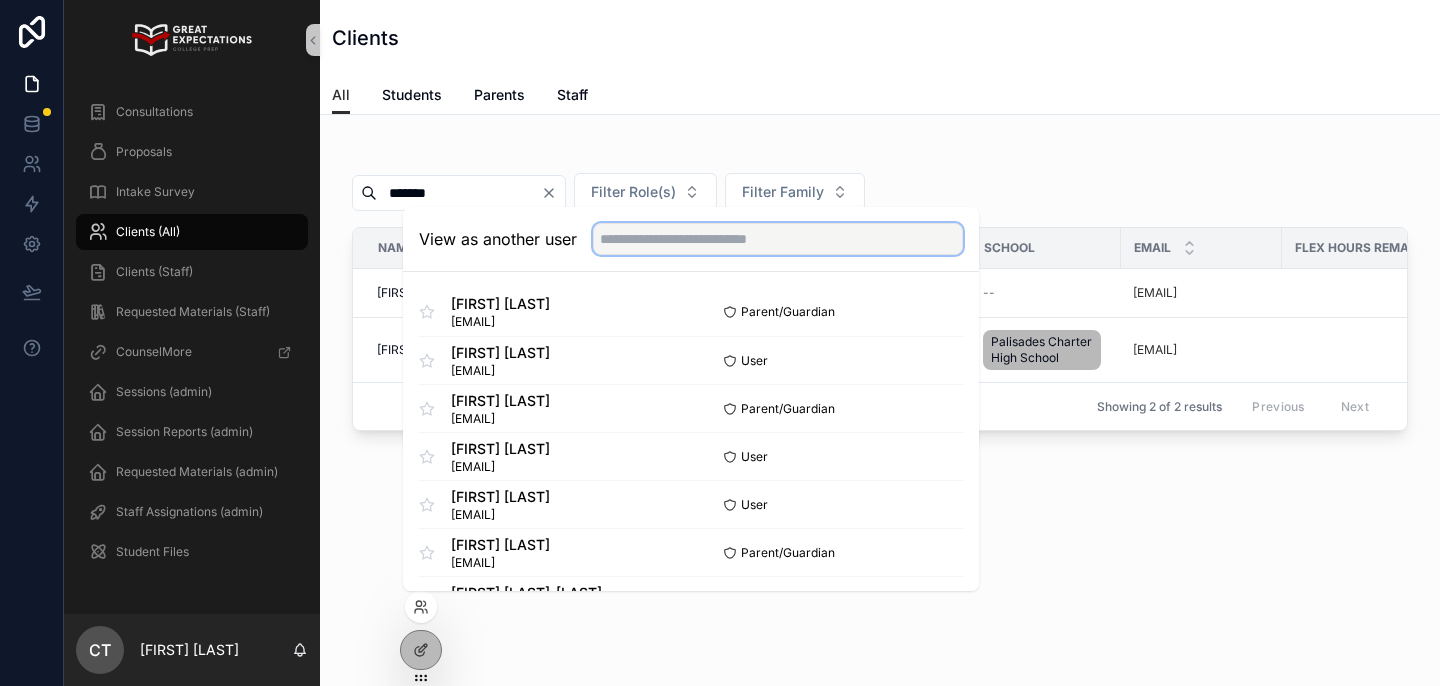 click at bounding box center [778, 239] 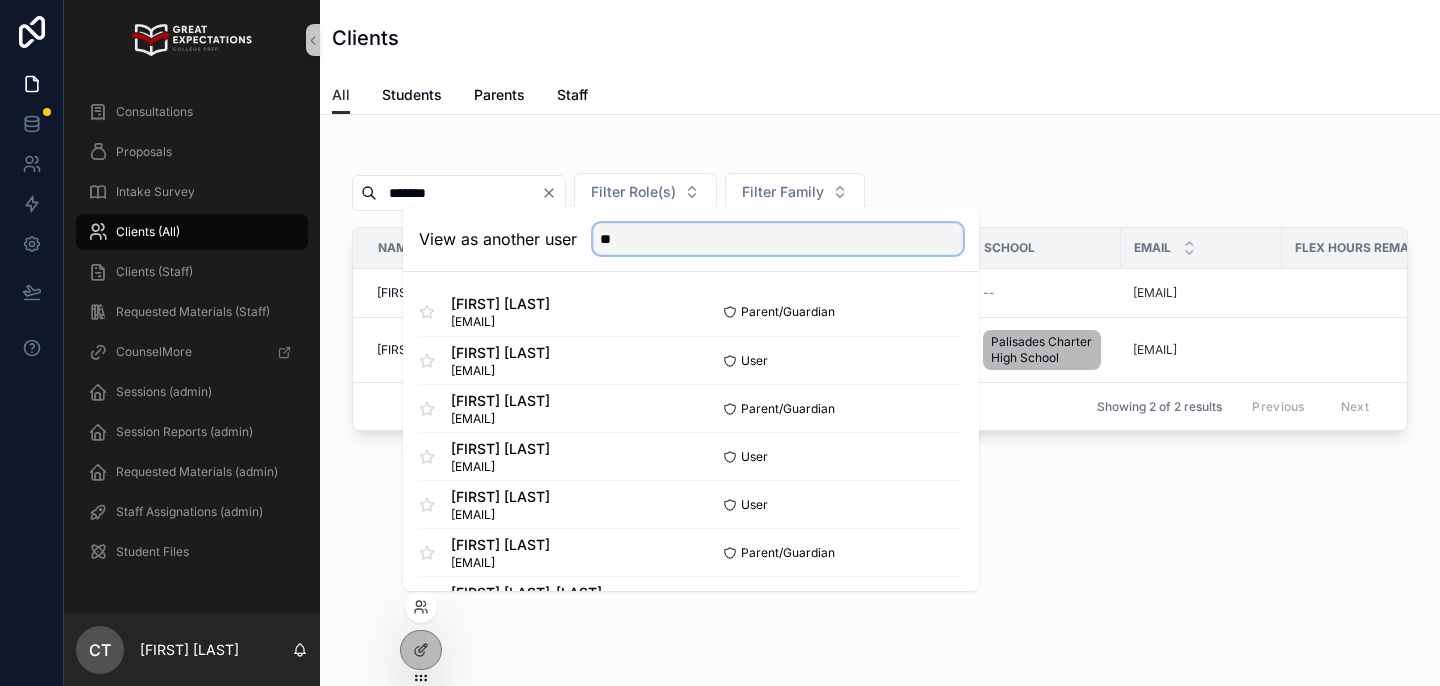 type on "*" 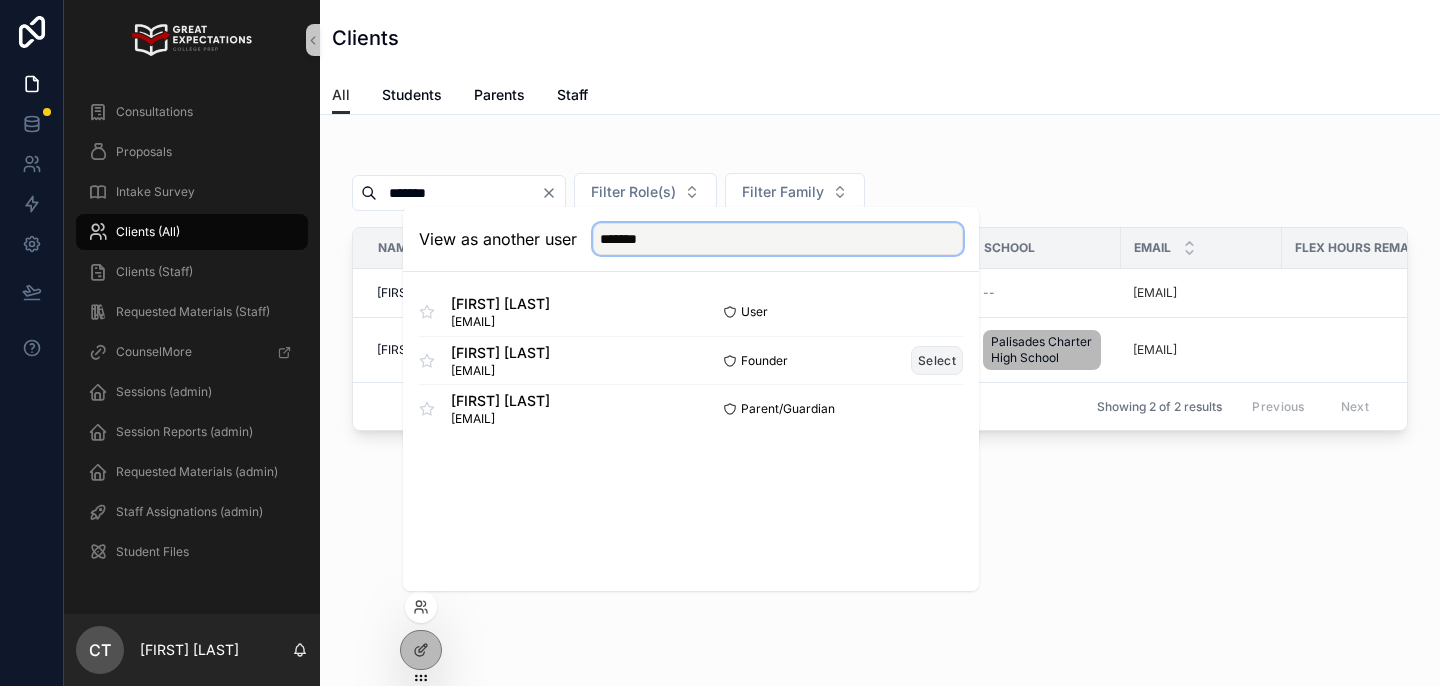type on "*******" 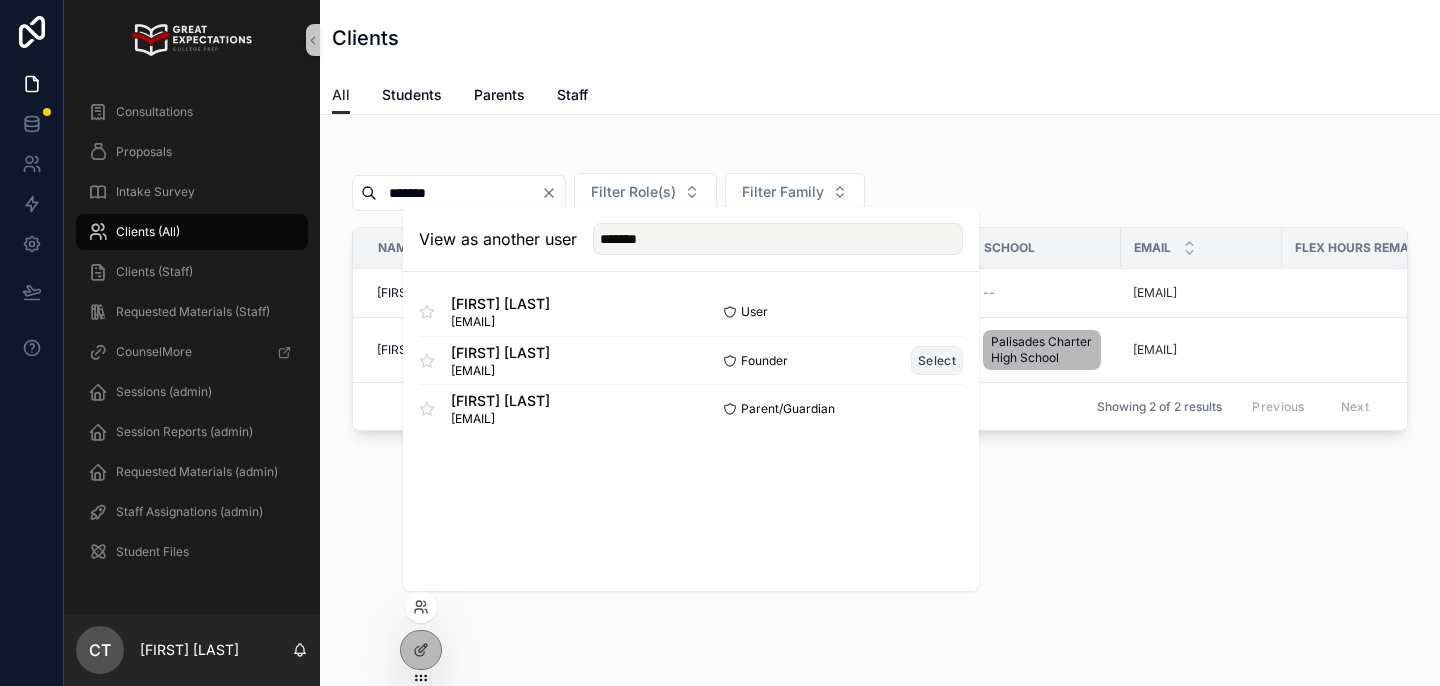click on "Select" at bounding box center (937, 360) 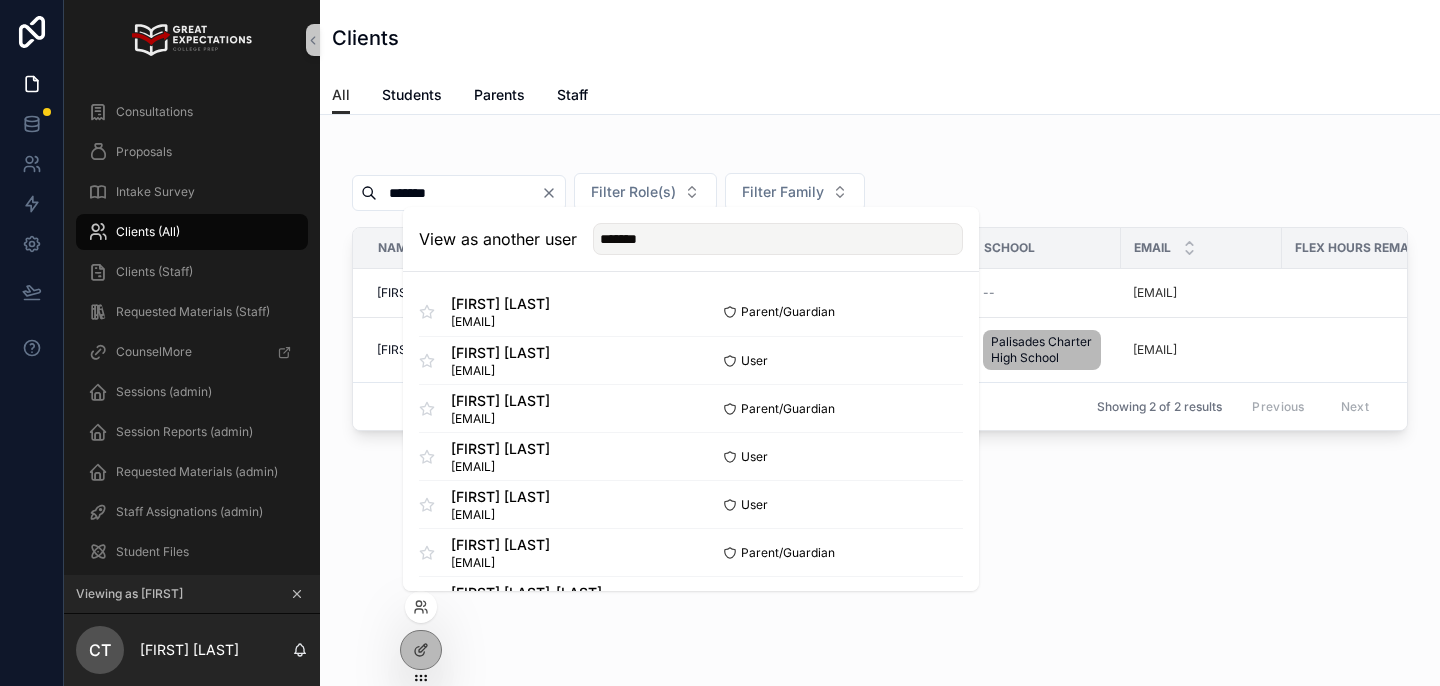 type 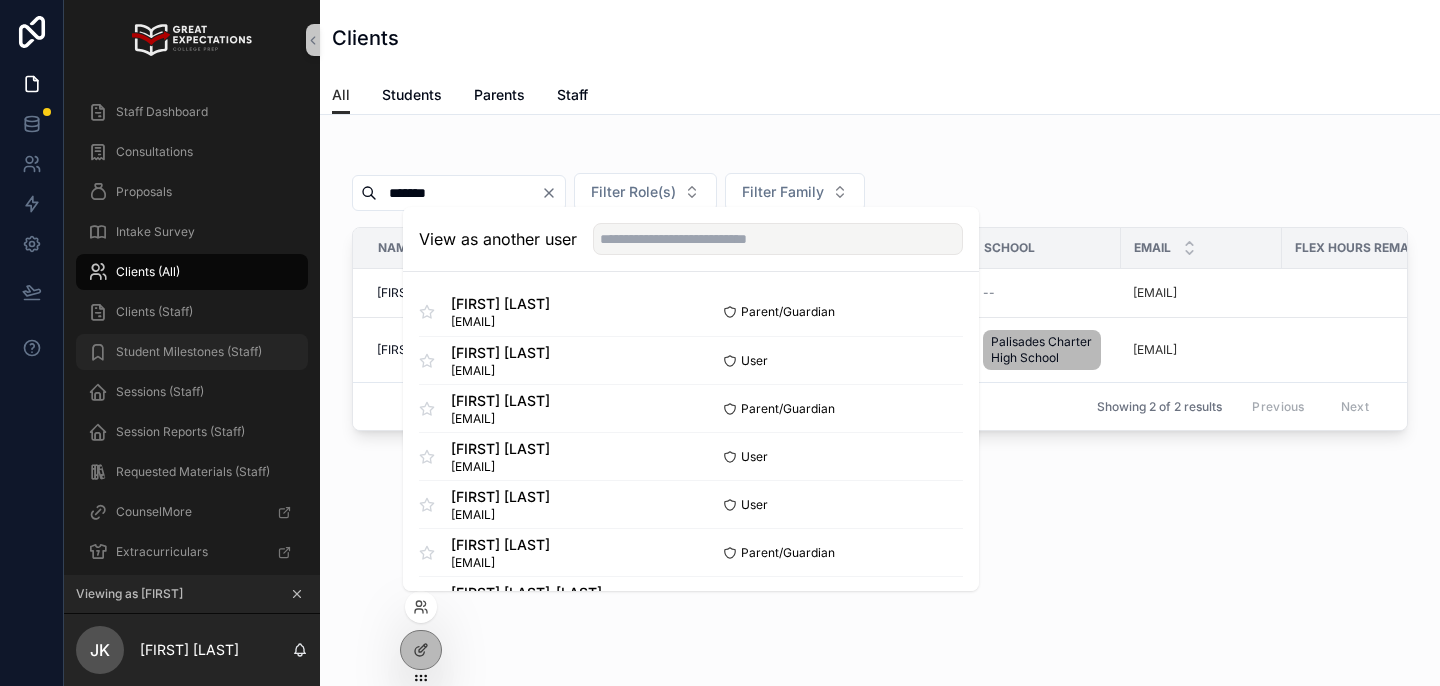 scroll, scrollTop: 1, scrollLeft: 0, axis: vertical 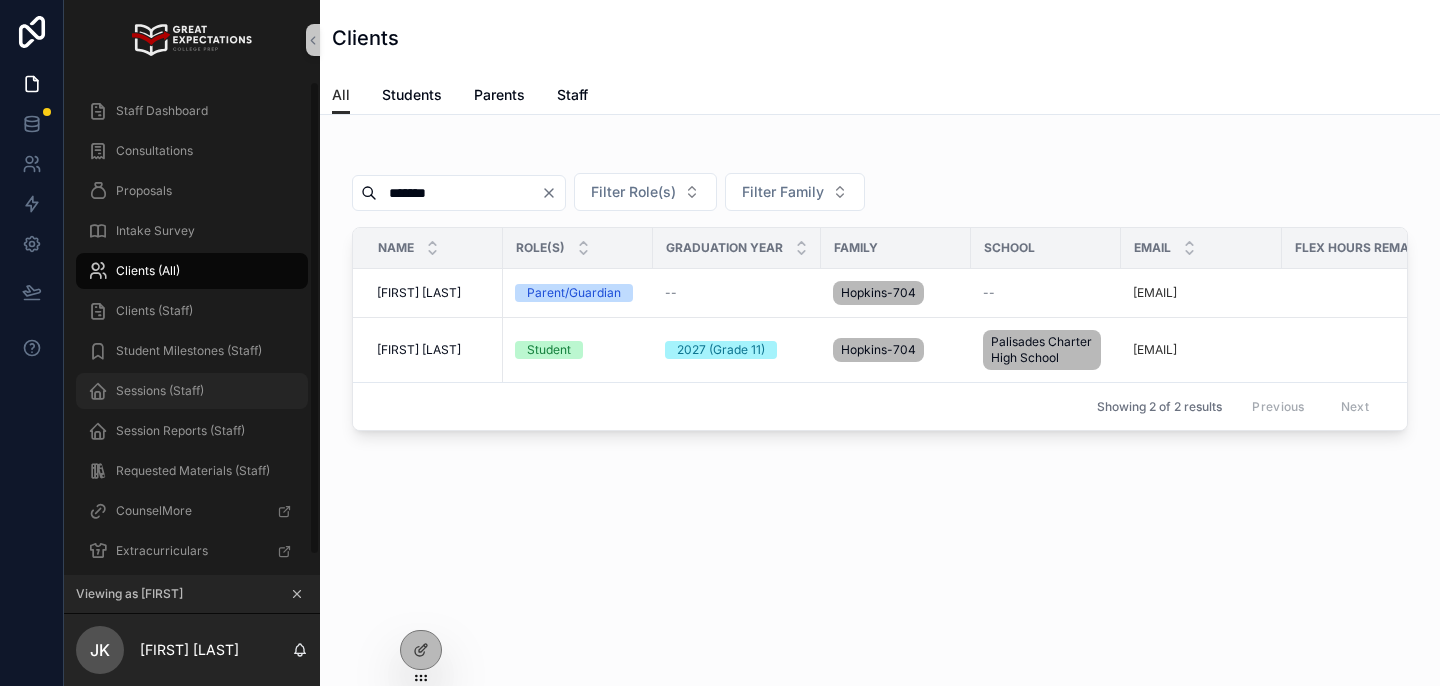 click on "Sessions (Staff)" at bounding box center (192, 391) 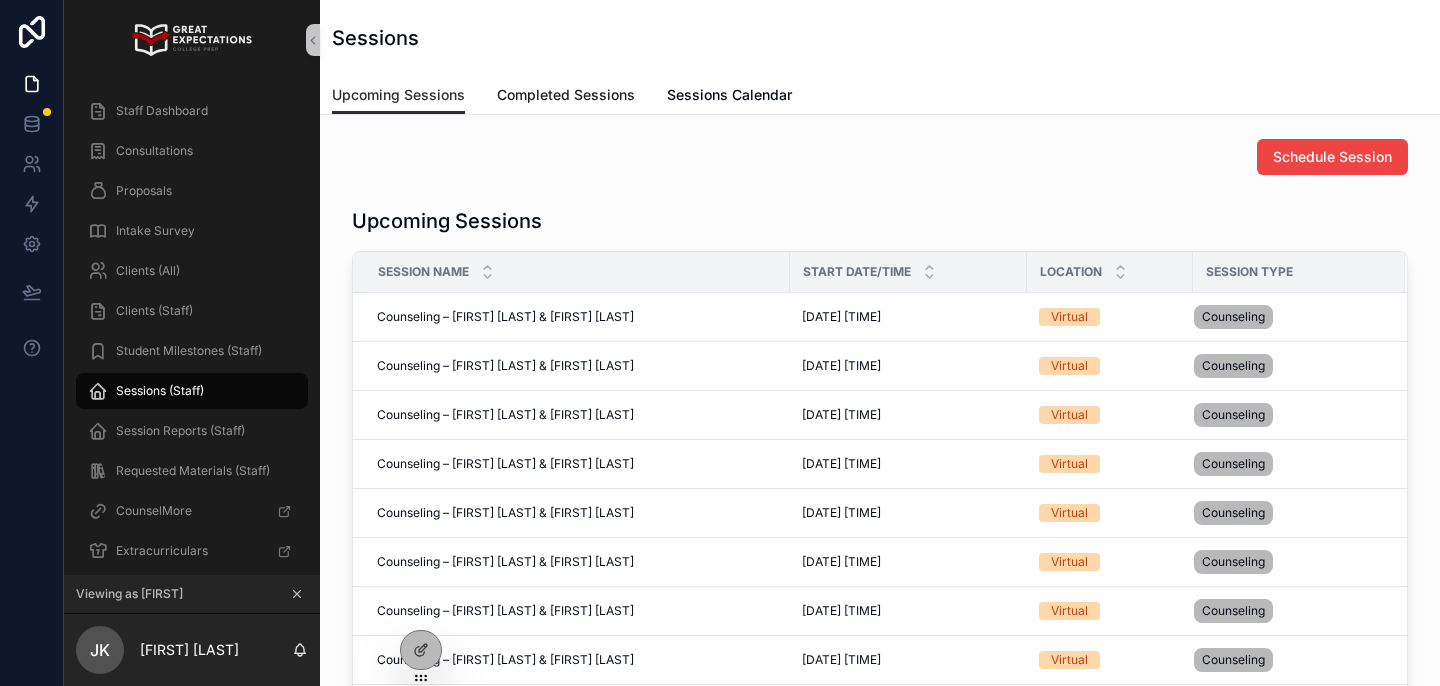 click on "Completed Sessions" at bounding box center [566, 95] 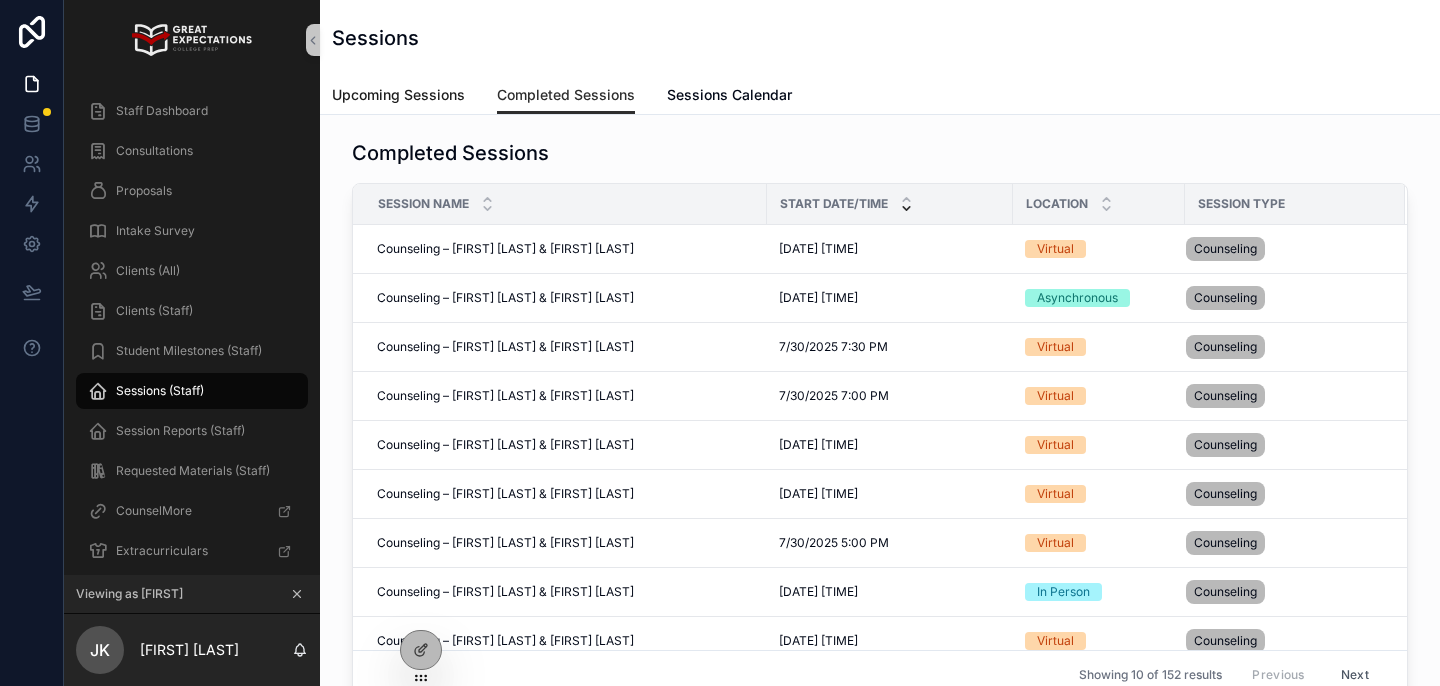 click on "Upcoming Sessions" at bounding box center [398, 95] 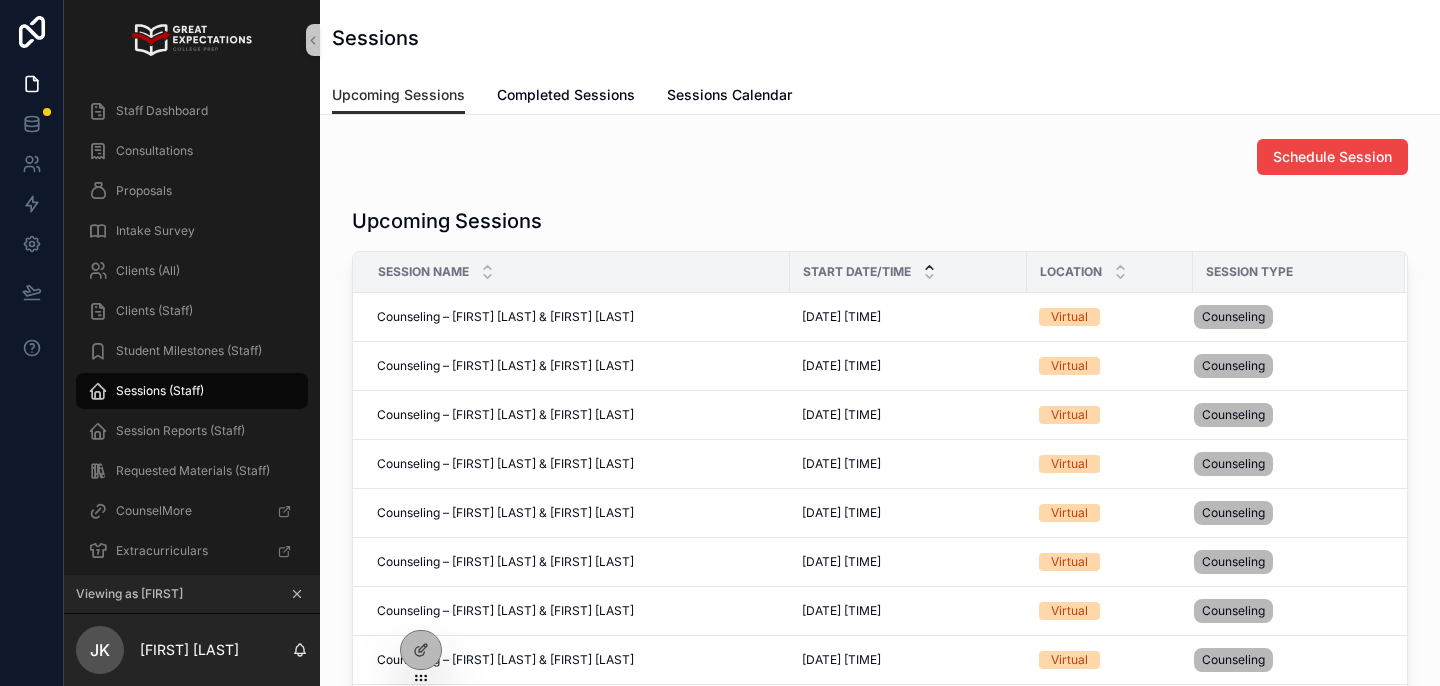 click 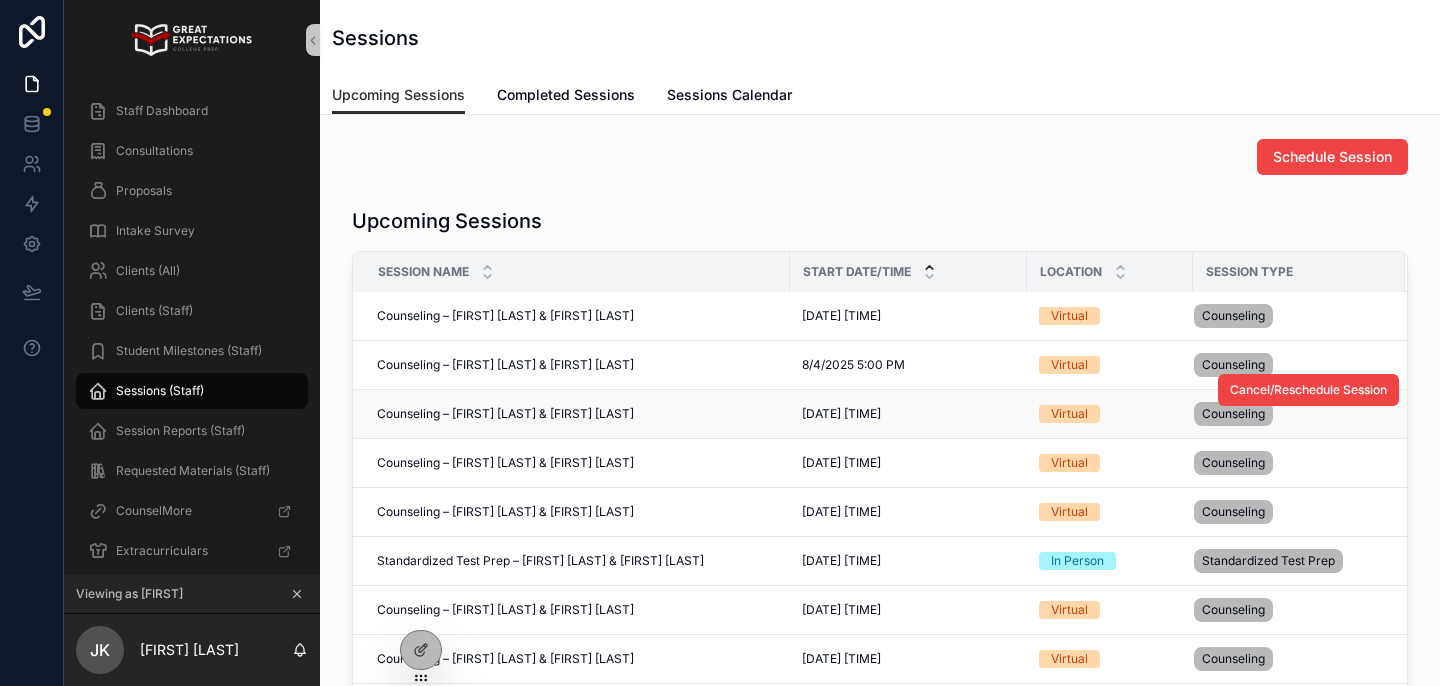 scroll, scrollTop: 63, scrollLeft: 0, axis: vertical 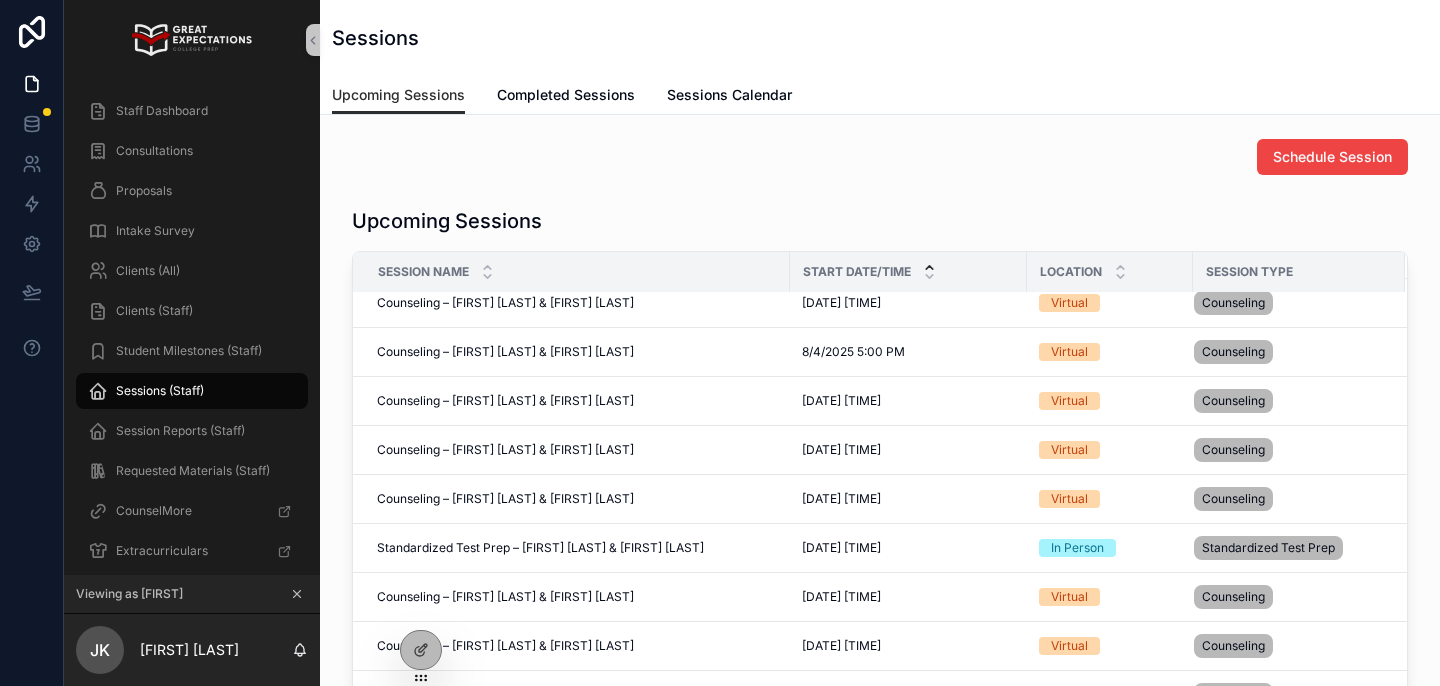 click 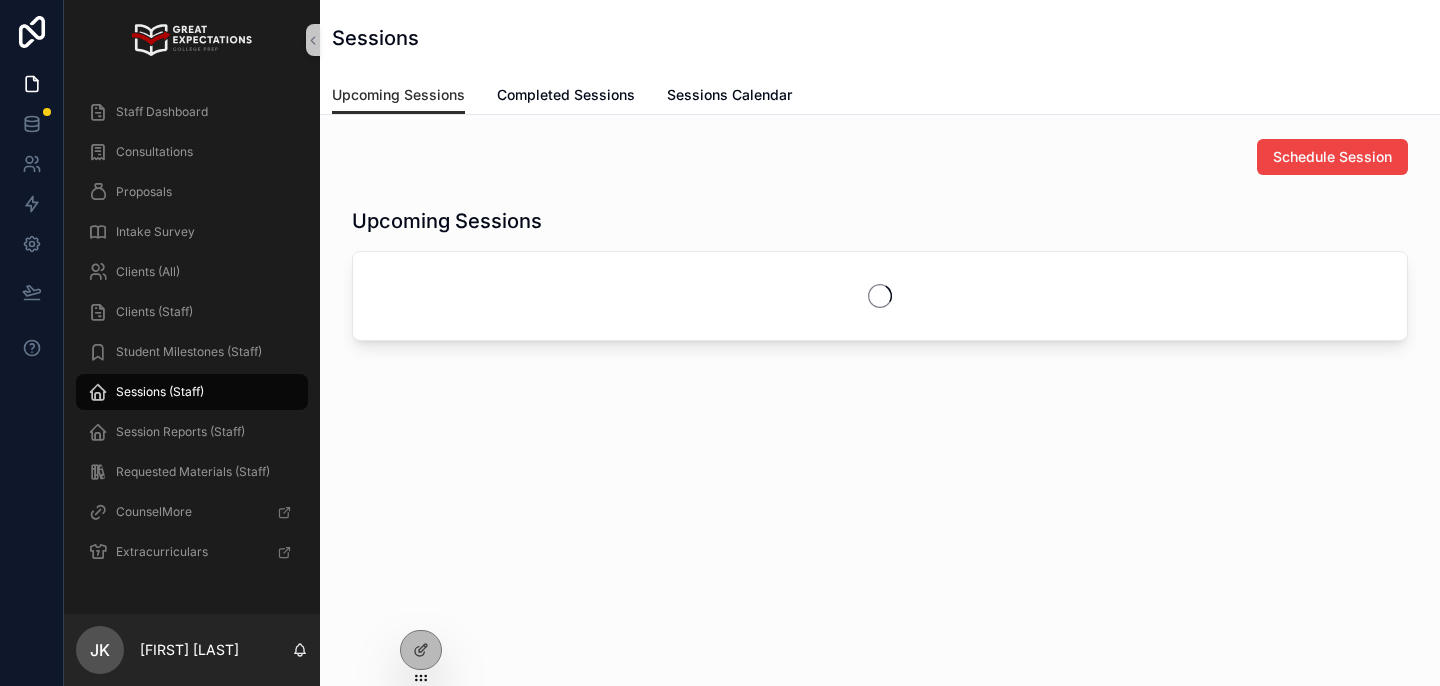 scroll, scrollTop: 0, scrollLeft: 0, axis: both 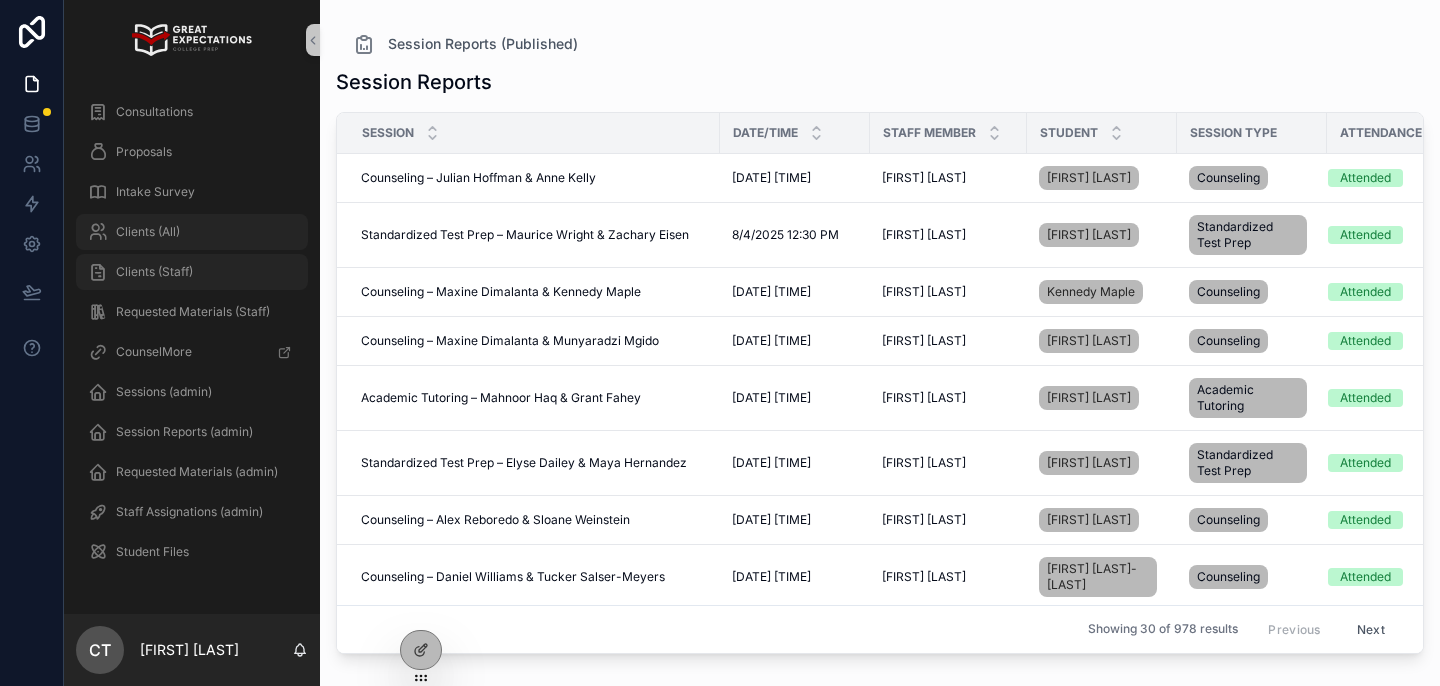 drag, startPoint x: 170, startPoint y: 226, endPoint x: 180, endPoint y: 268, distance: 43.174065 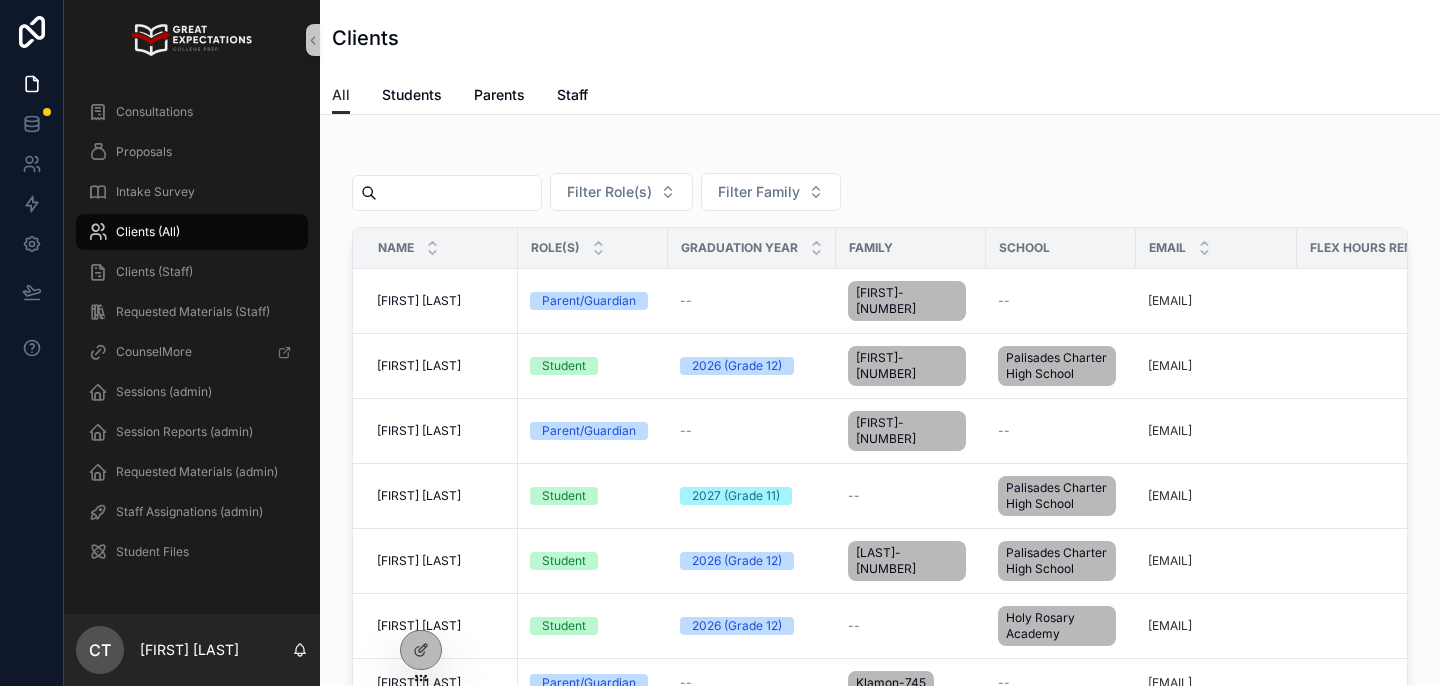 click at bounding box center [459, 193] 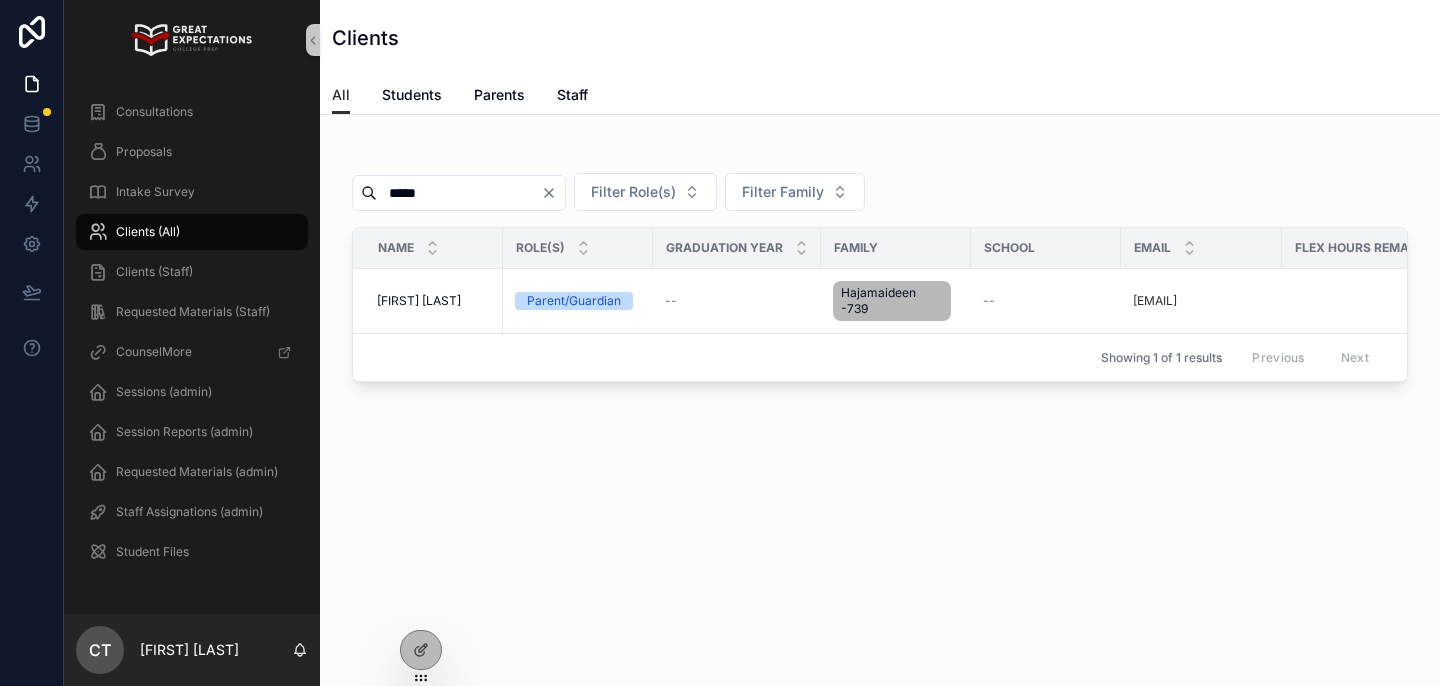 type on "*****" 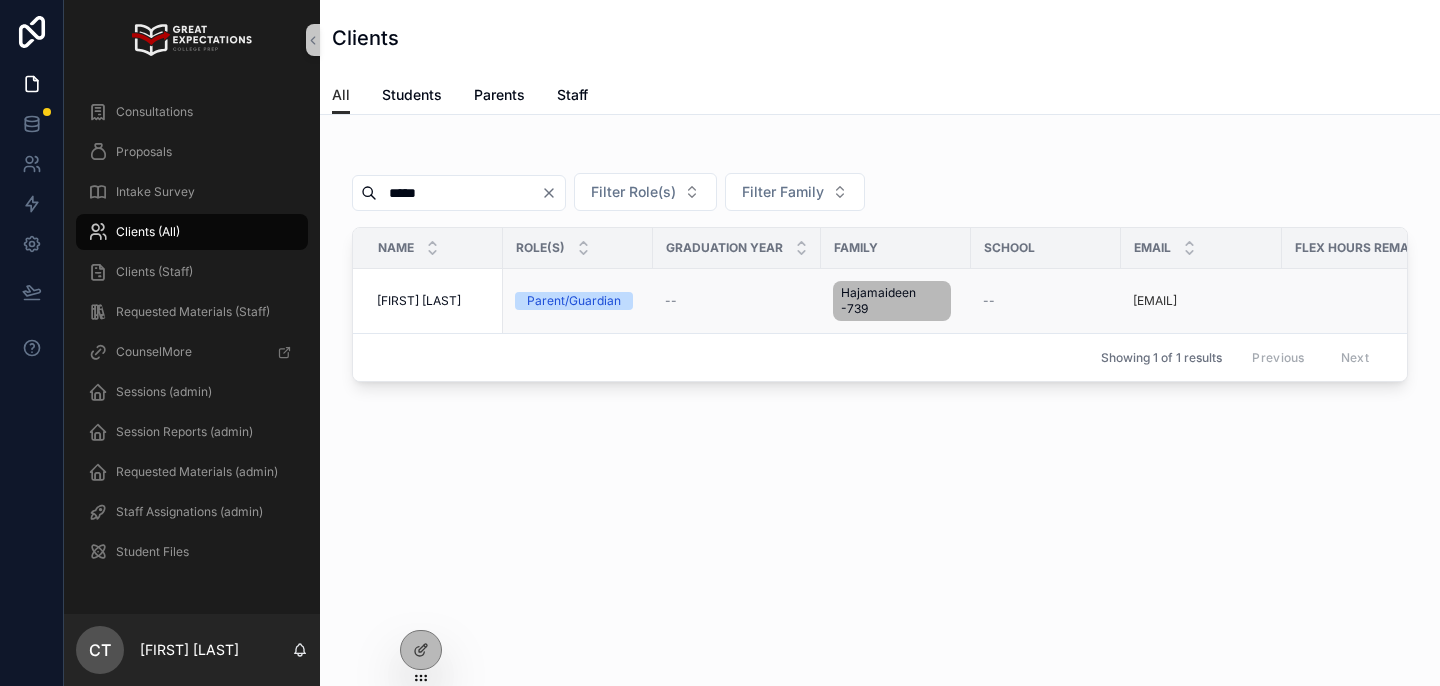 click on "[FIRST] [LAST]" at bounding box center (419, 301) 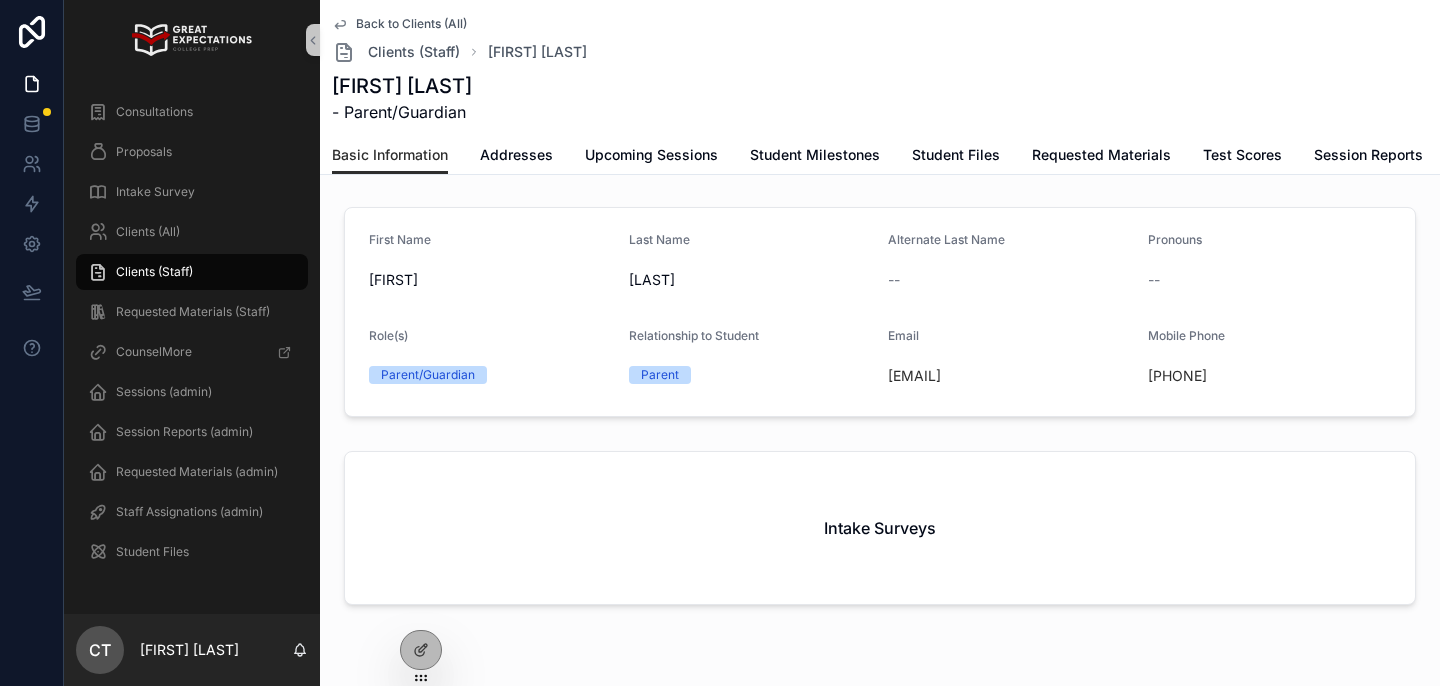 drag, startPoint x: 1084, startPoint y: 378, endPoint x: 867, endPoint y: 394, distance: 217.58907 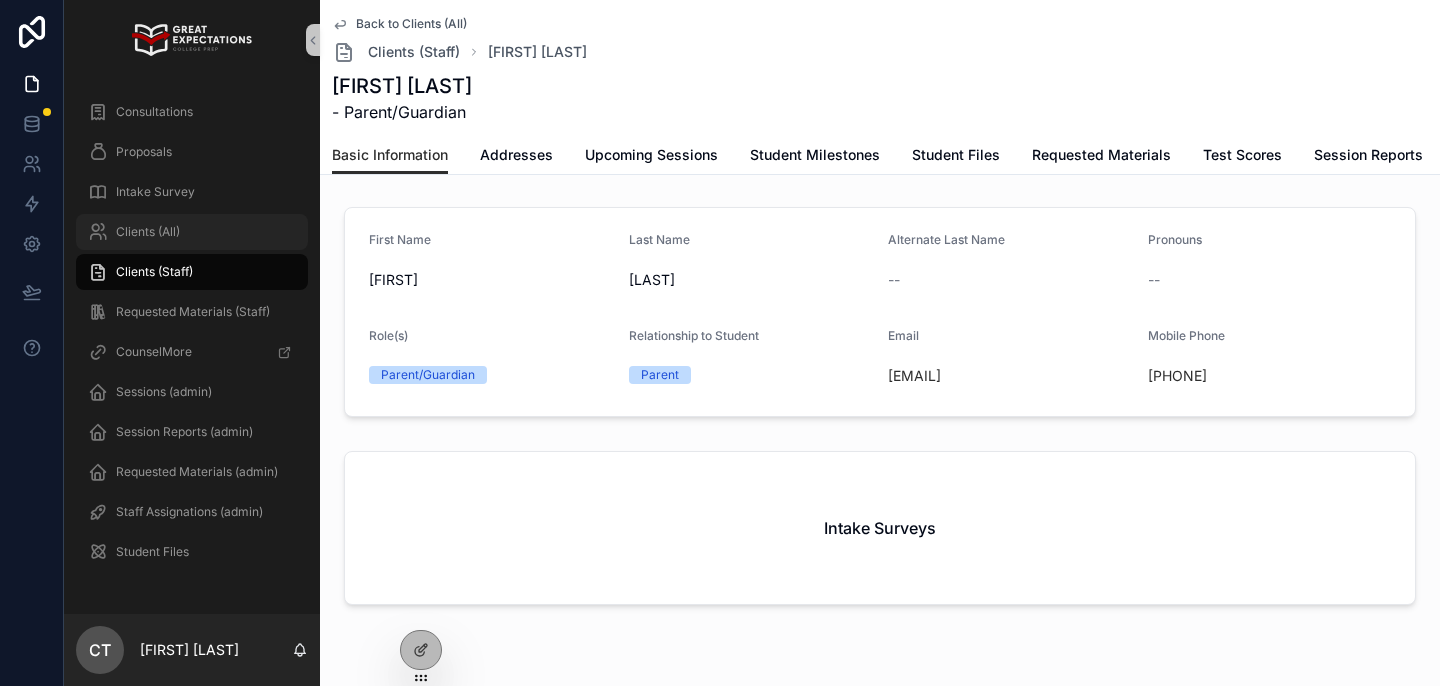 drag, startPoint x: 207, startPoint y: 261, endPoint x: 201, endPoint y: 241, distance: 20.880613 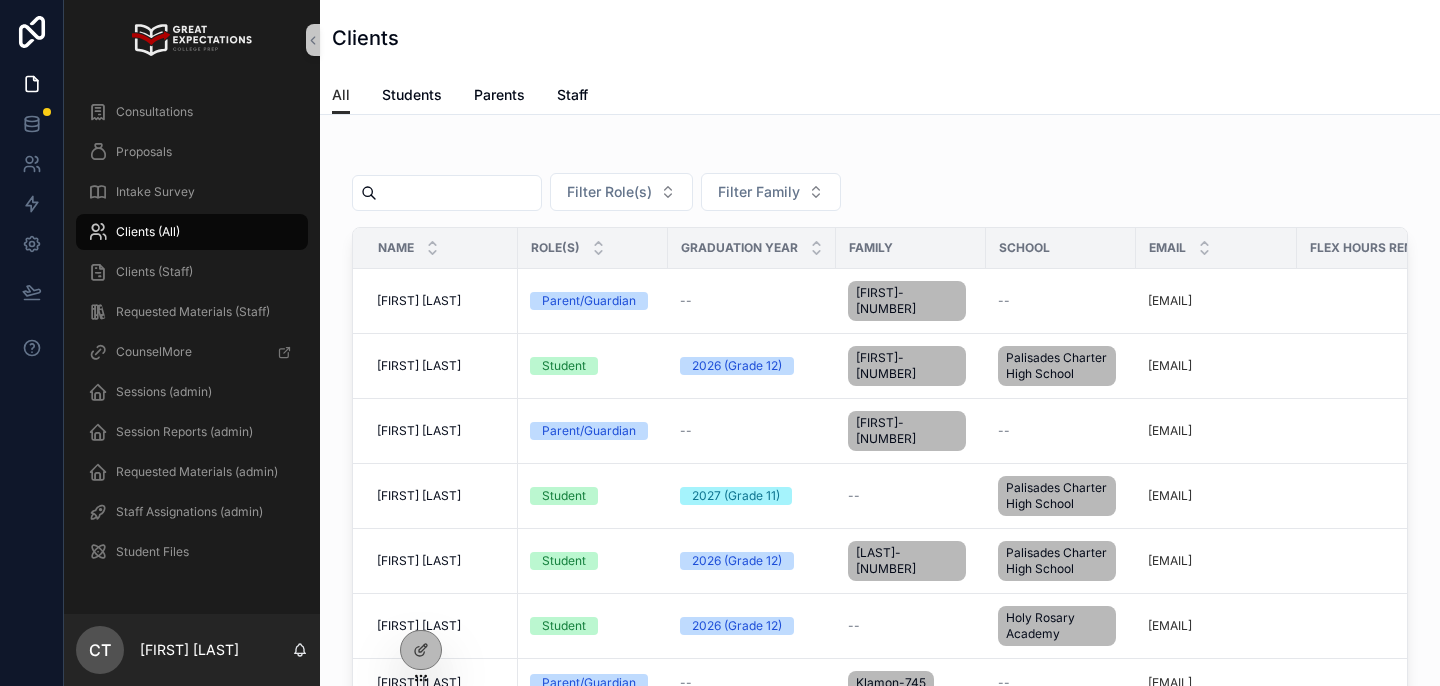 click at bounding box center (459, 193) 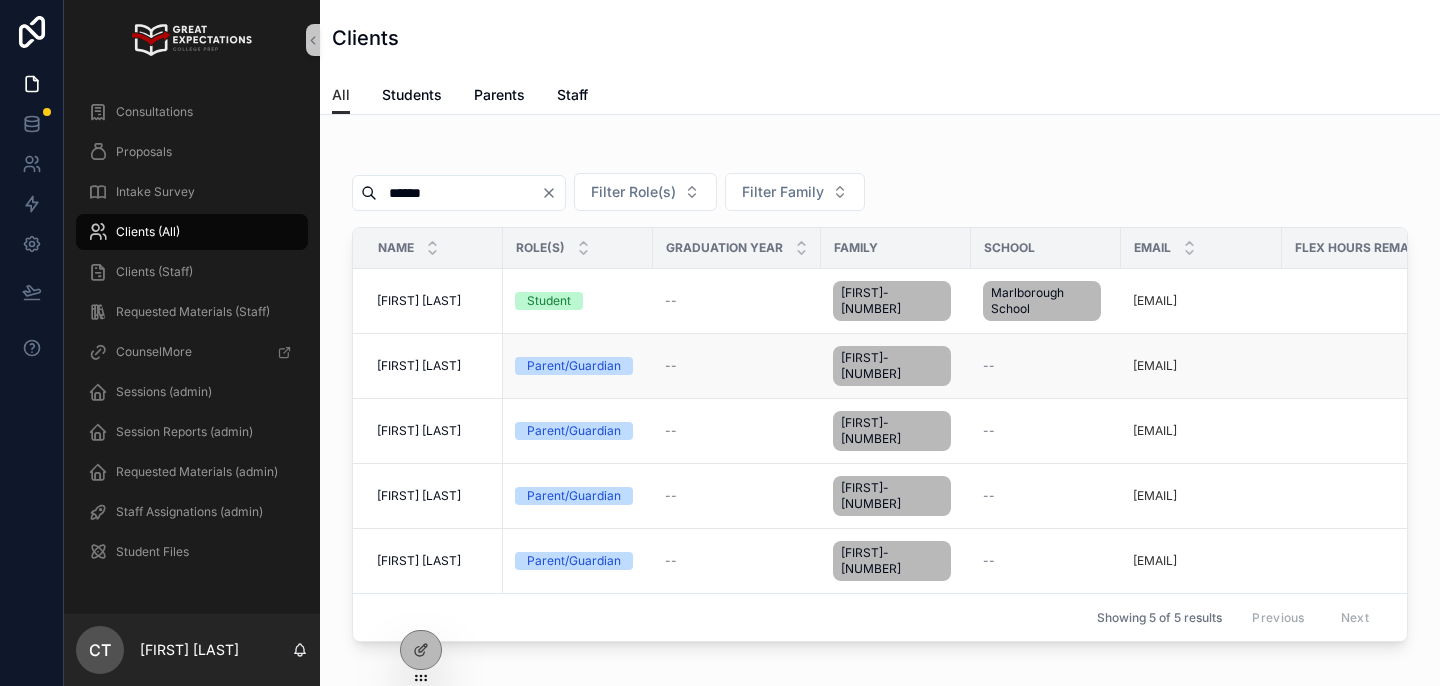scroll, scrollTop: 0, scrollLeft: 501, axis: horizontal 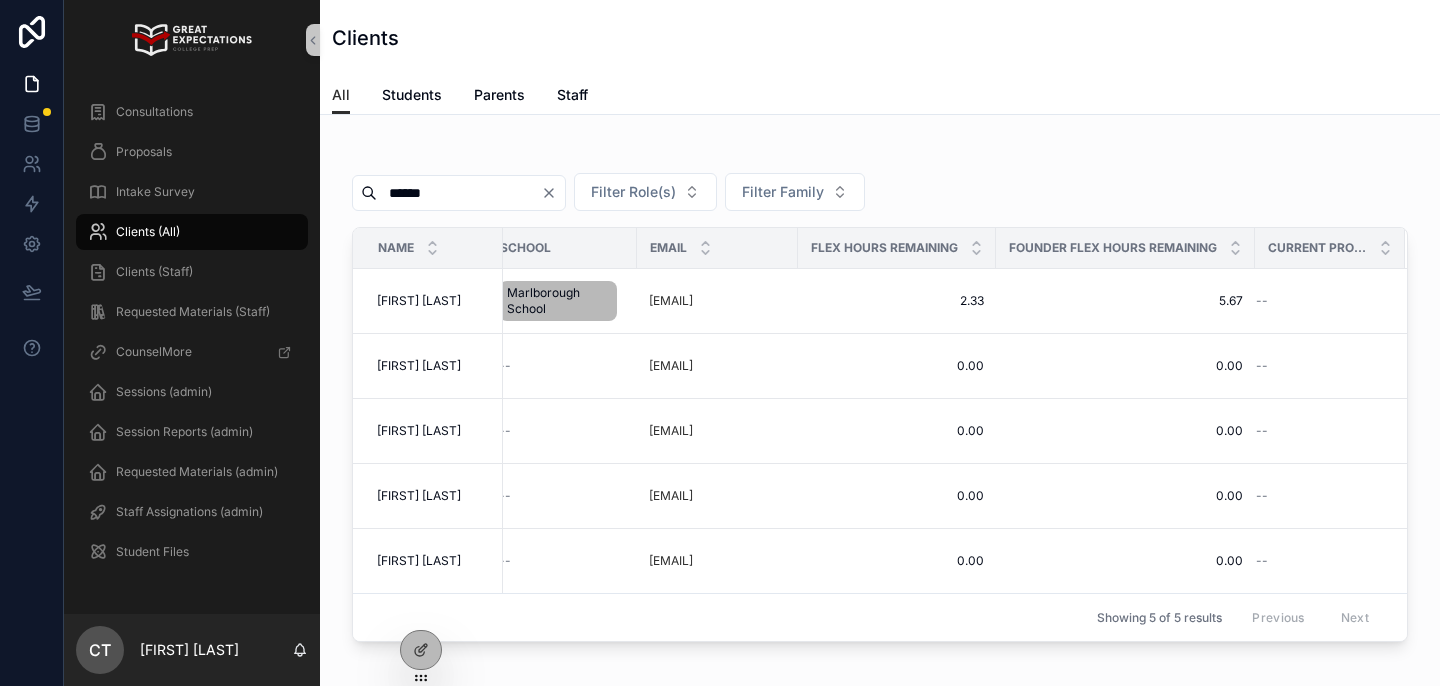 click on "******" at bounding box center (459, 193) 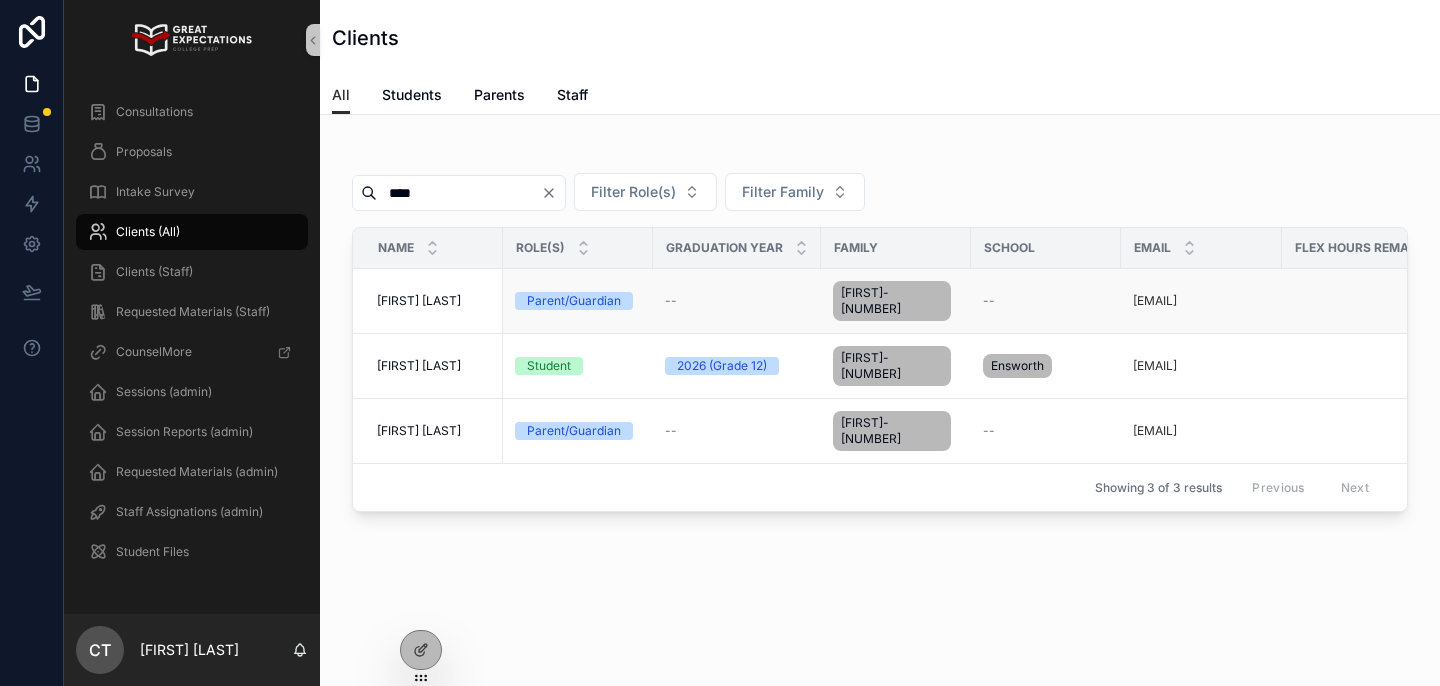 scroll, scrollTop: 0, scrollLeft: 19, axis: horizontal 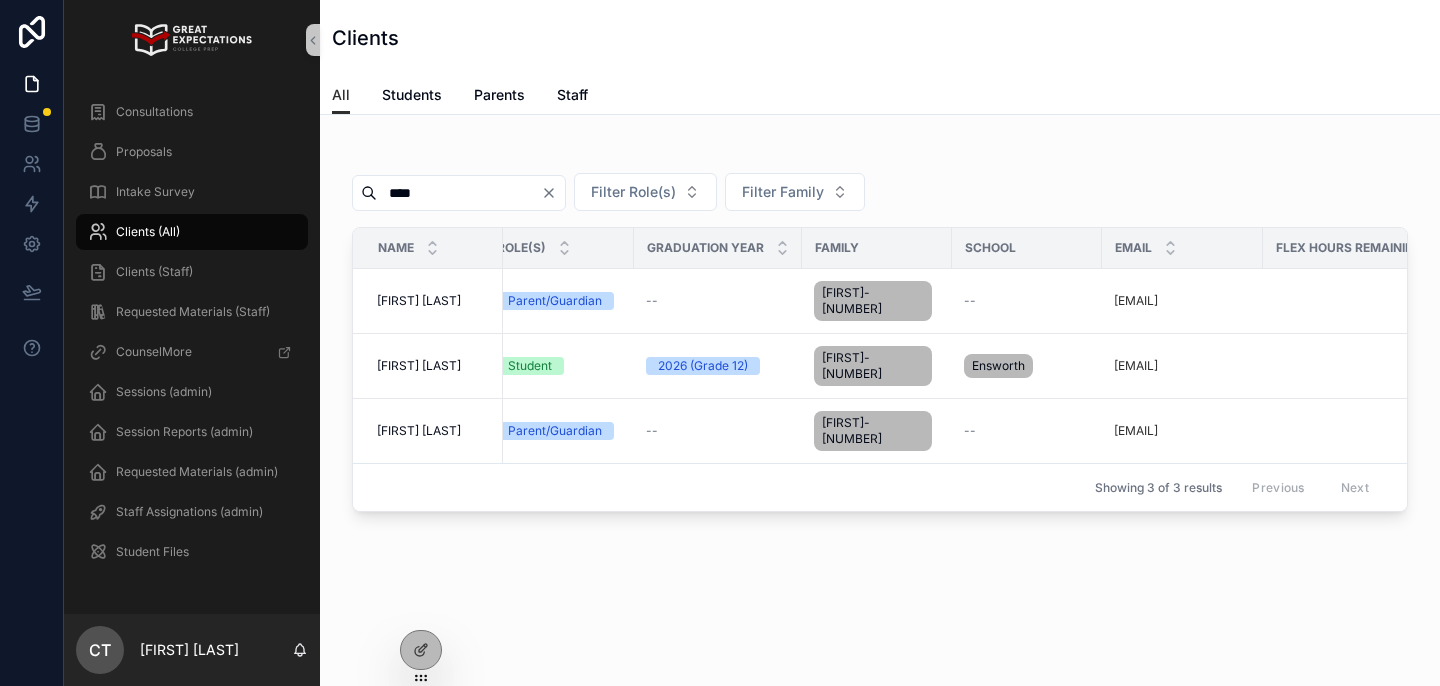 type on "****" 